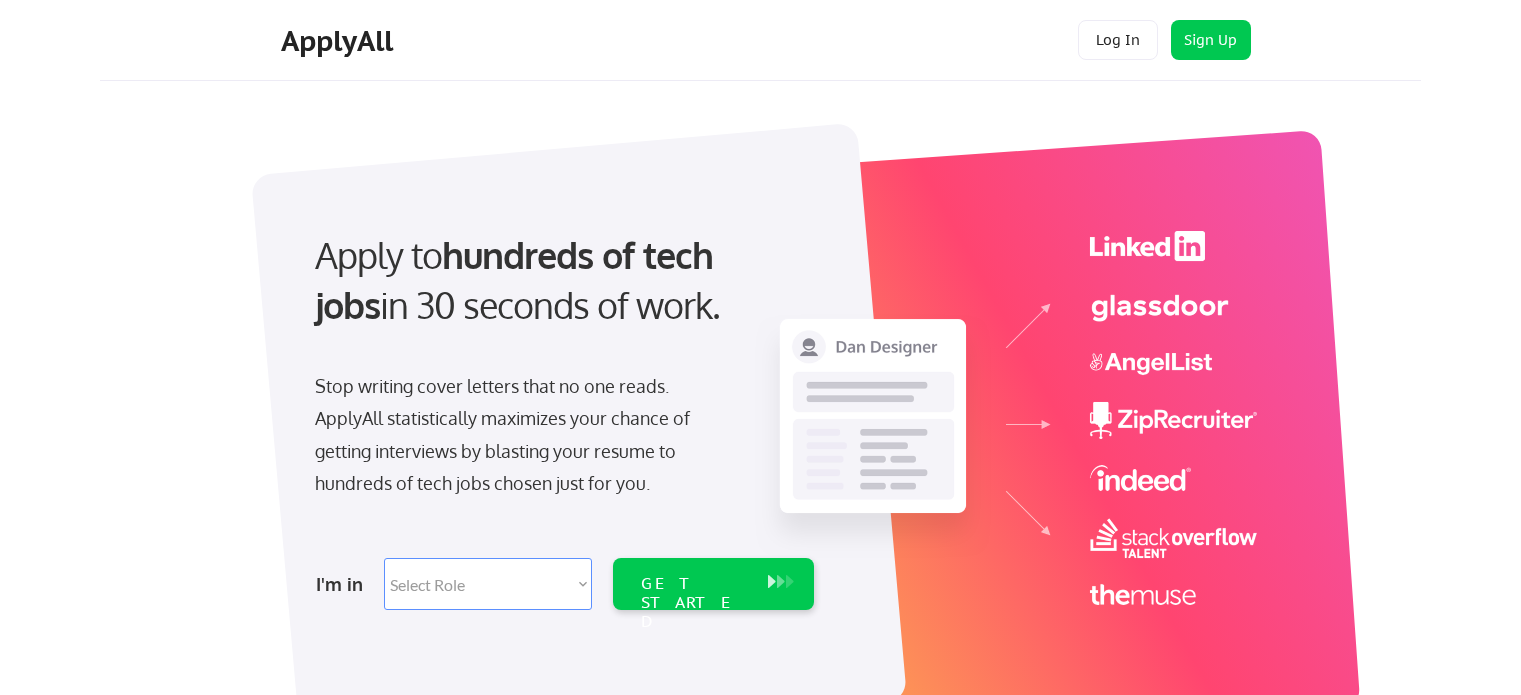 scroll, scrollTop: 0, scrollLeft: 0, axis: both 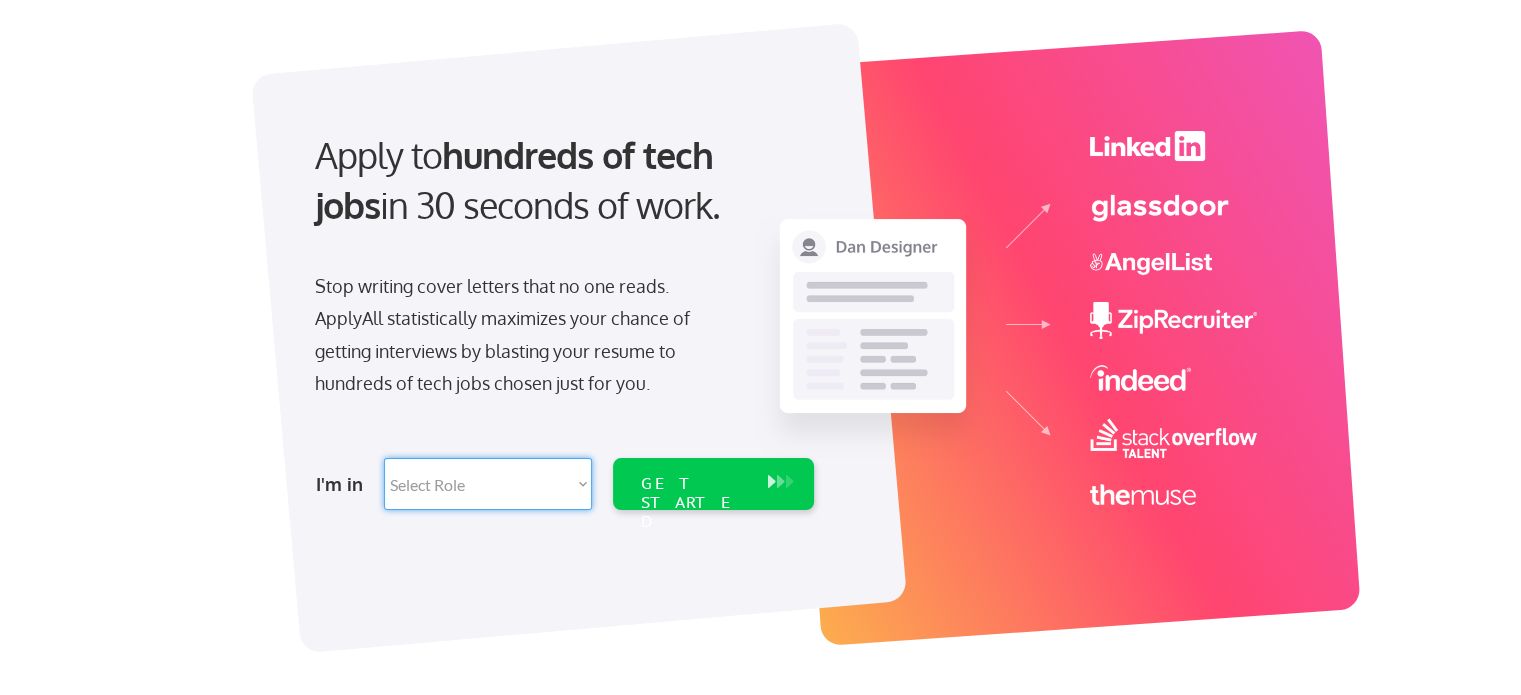 click on "Select Role Software Engineering Product Management Customer Success Sales UI/UX/Product Design Technical Project/Program Mgmt Marketing & Growth Data HR/Recruiting IT/Cybersecurity Tech Finance/Ops/Strategy Customer Support" at bounding box center (488, 484) 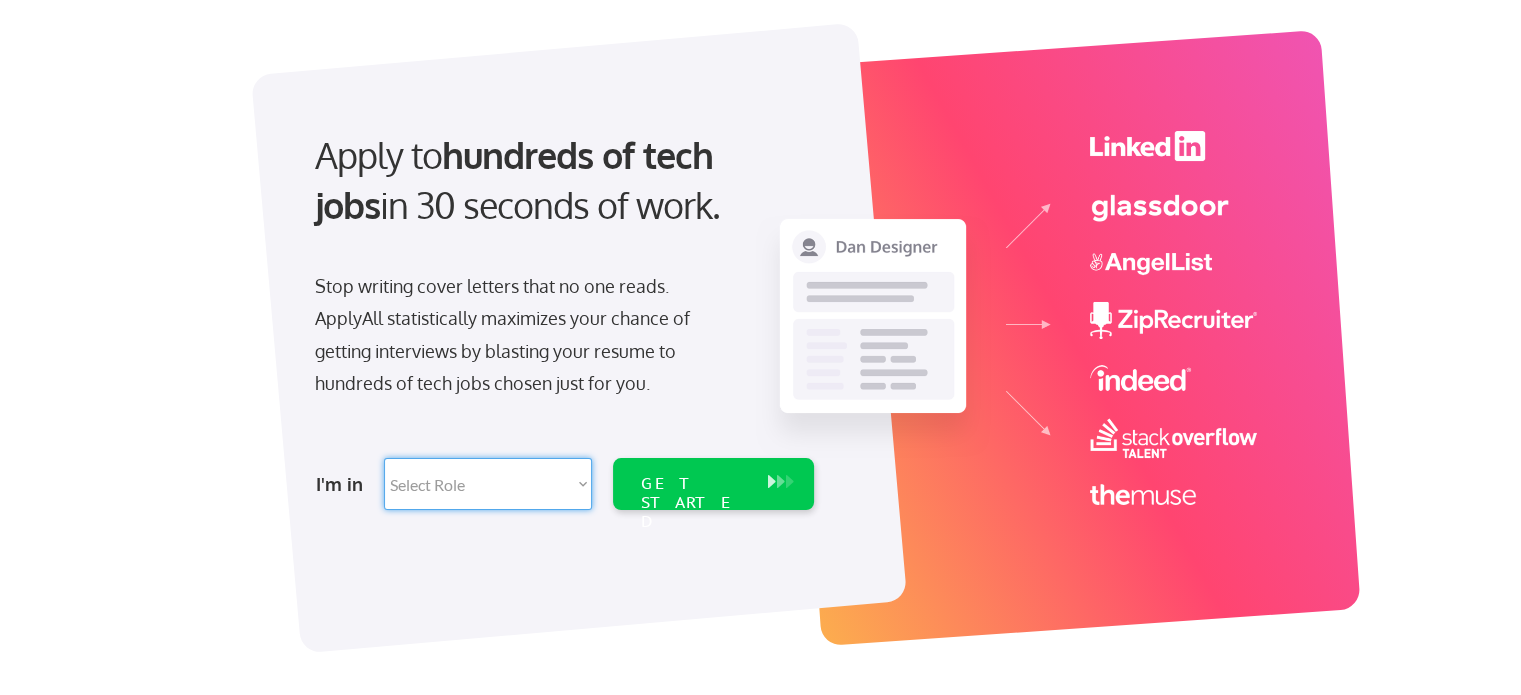 select on ""technical_project_program_mgmt"" 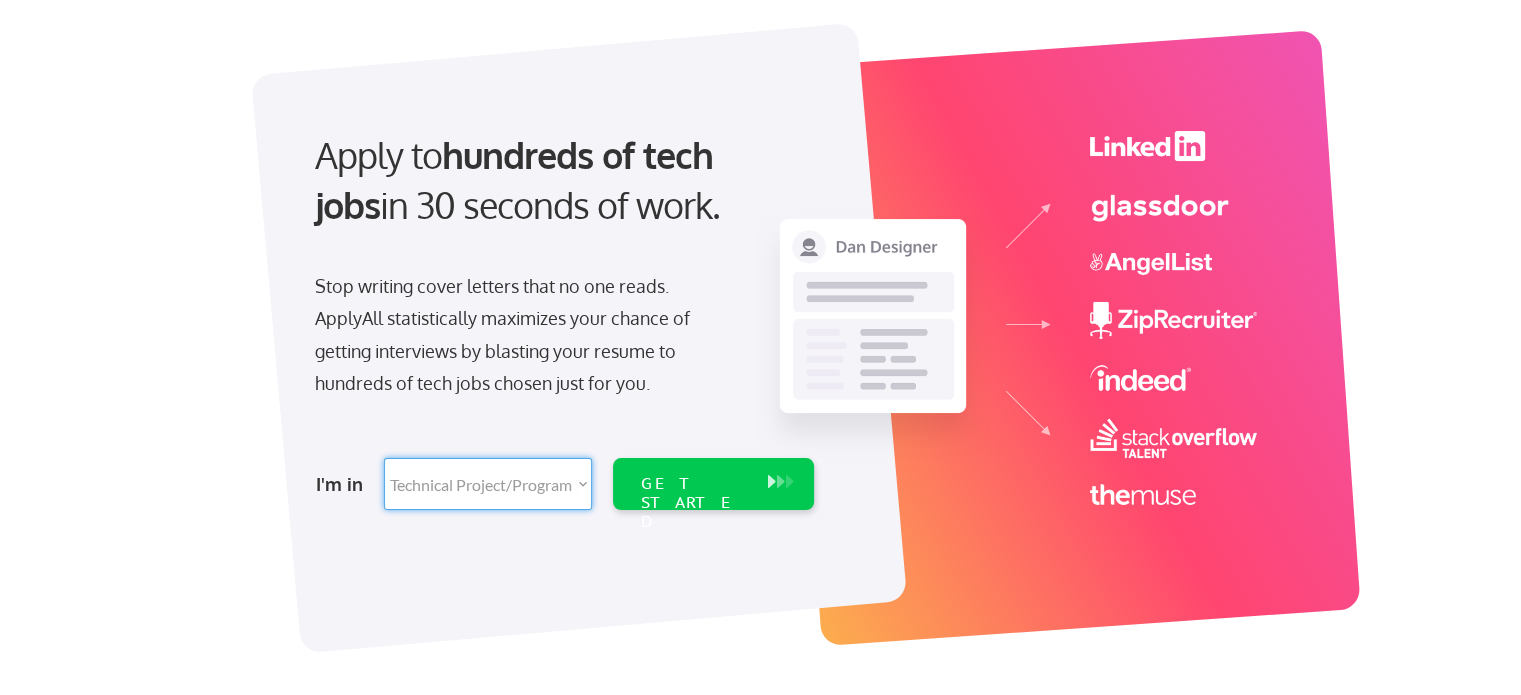 click on "Select Role Software Engineering Product Management Customer Success Sales UI/UX/Product Design Technical Project/Program Mgmt Marketing & Growth Data HR/Recruiting IT/Cybersecurity Tech Finance/Ops/Strategy Customer Support" at bounding box center [488, 484] 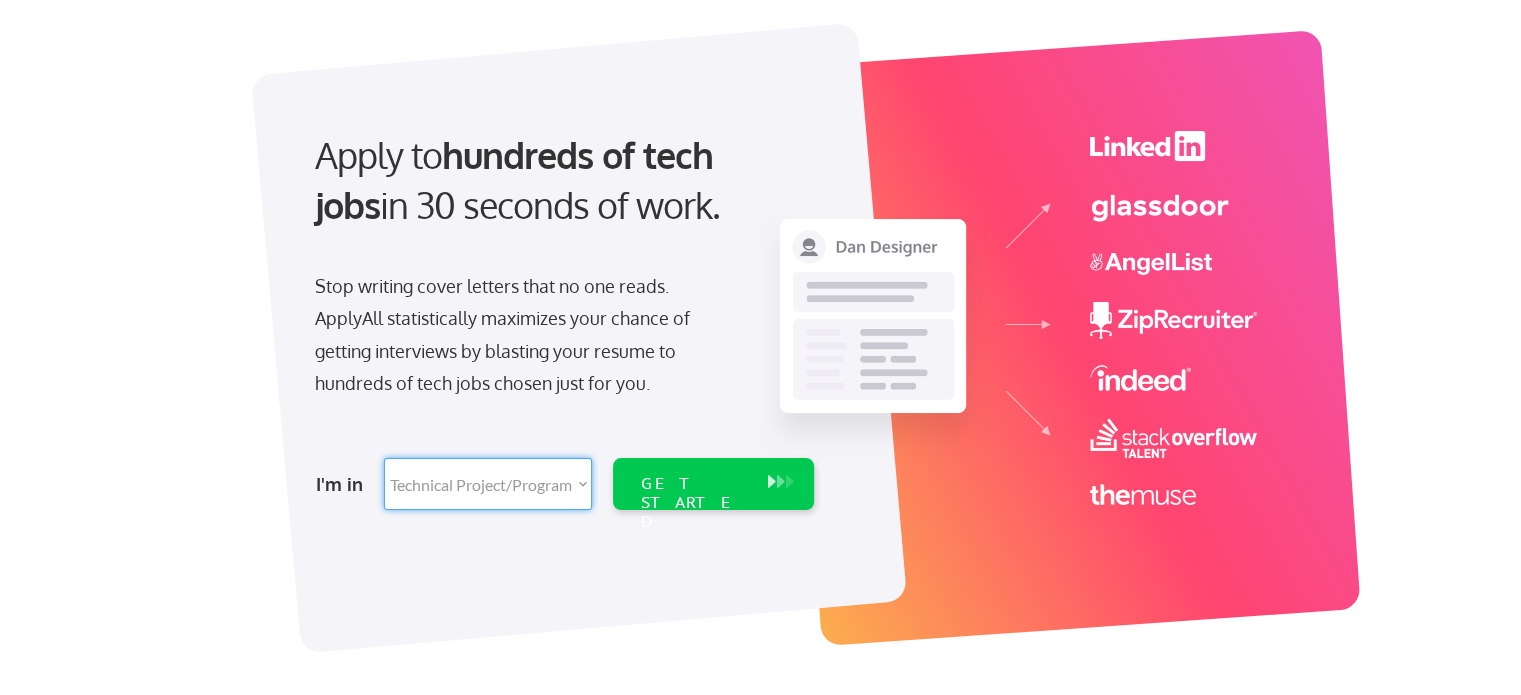 select on ""technical_project_program_mgmt"" 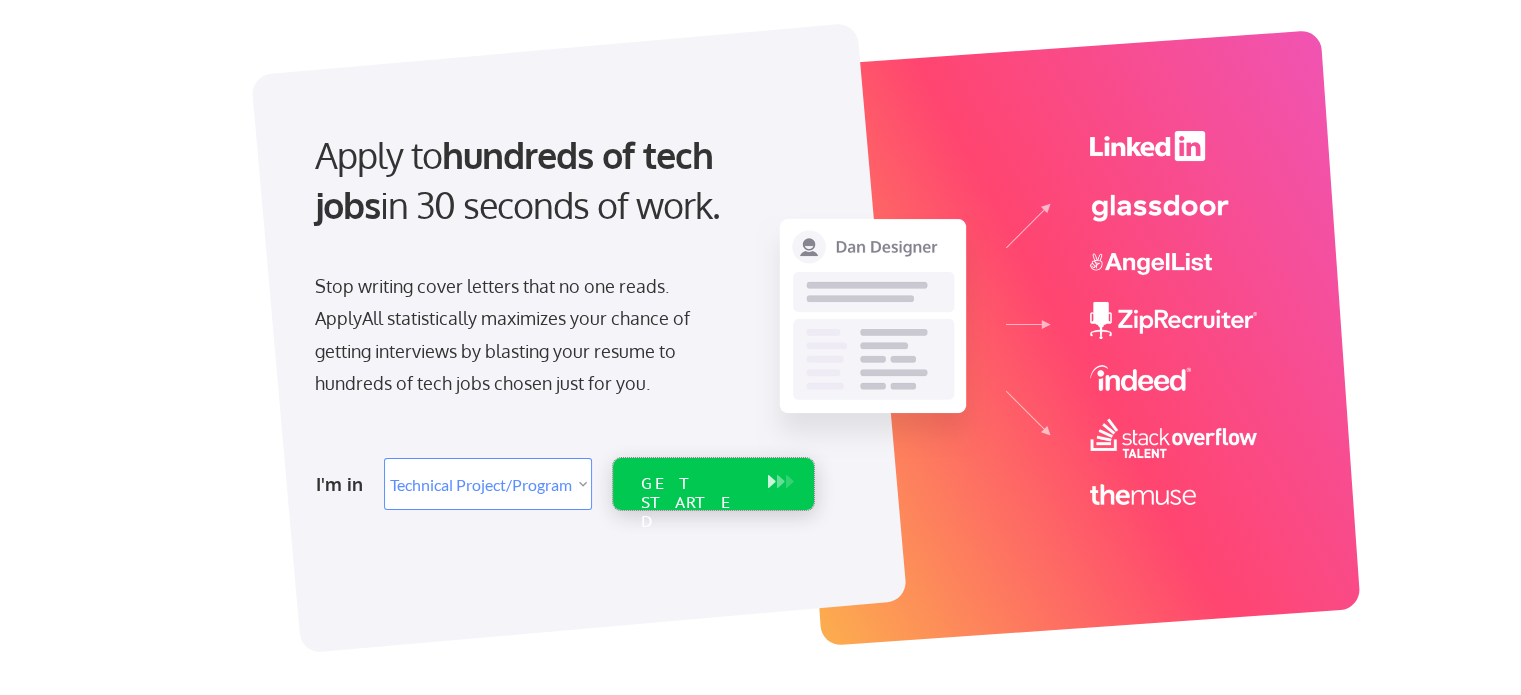 click on "GET STARTED" at bounding box center (694, 503) 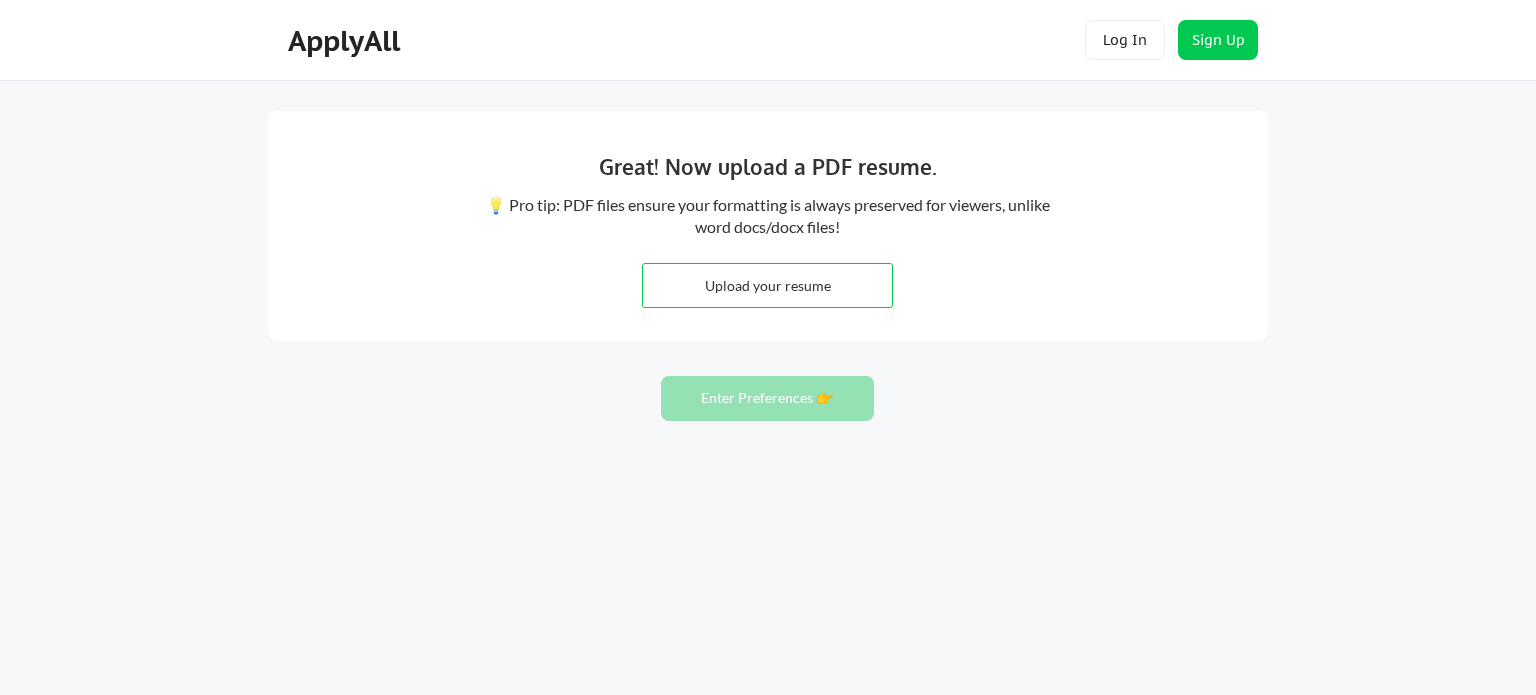 scroll, scrollTop: 0, scrollLeft: 0, axis: both 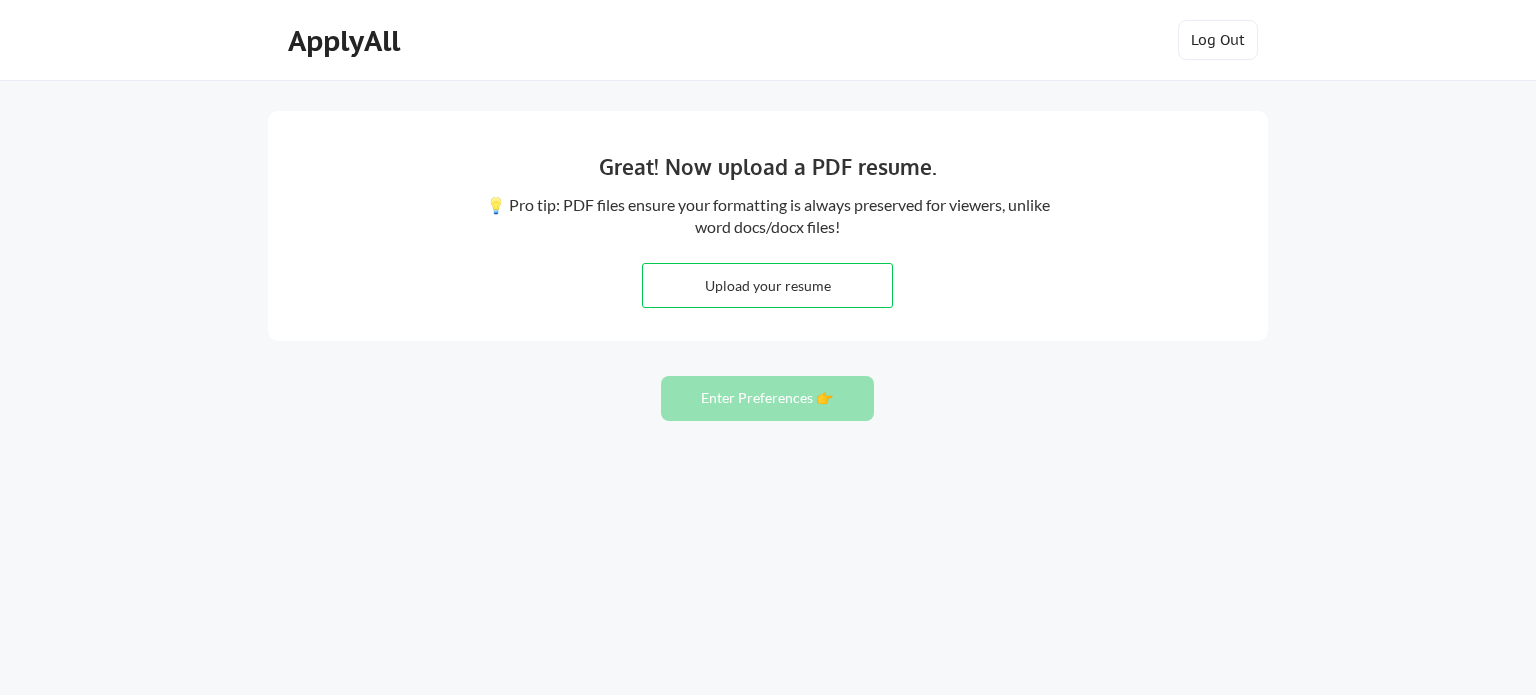 click at bounding box center [767, 285] 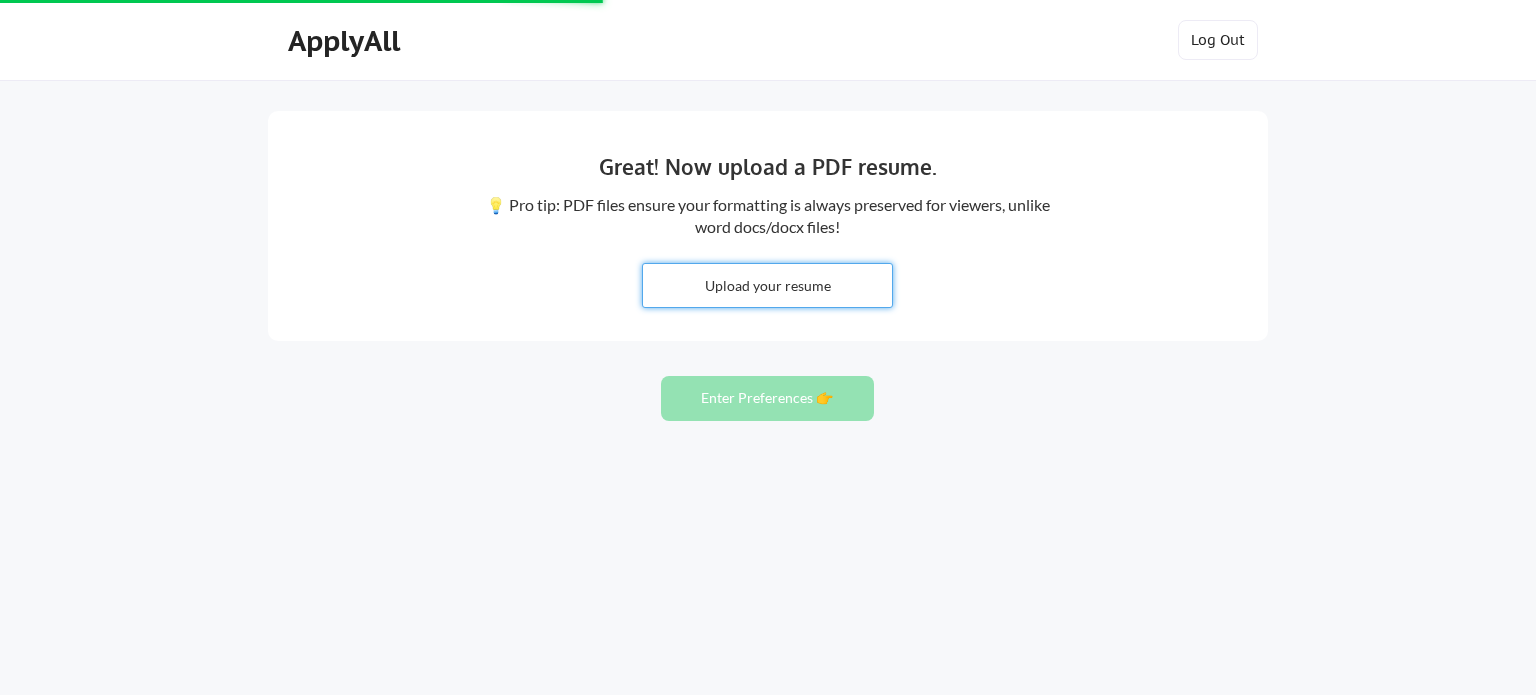 type 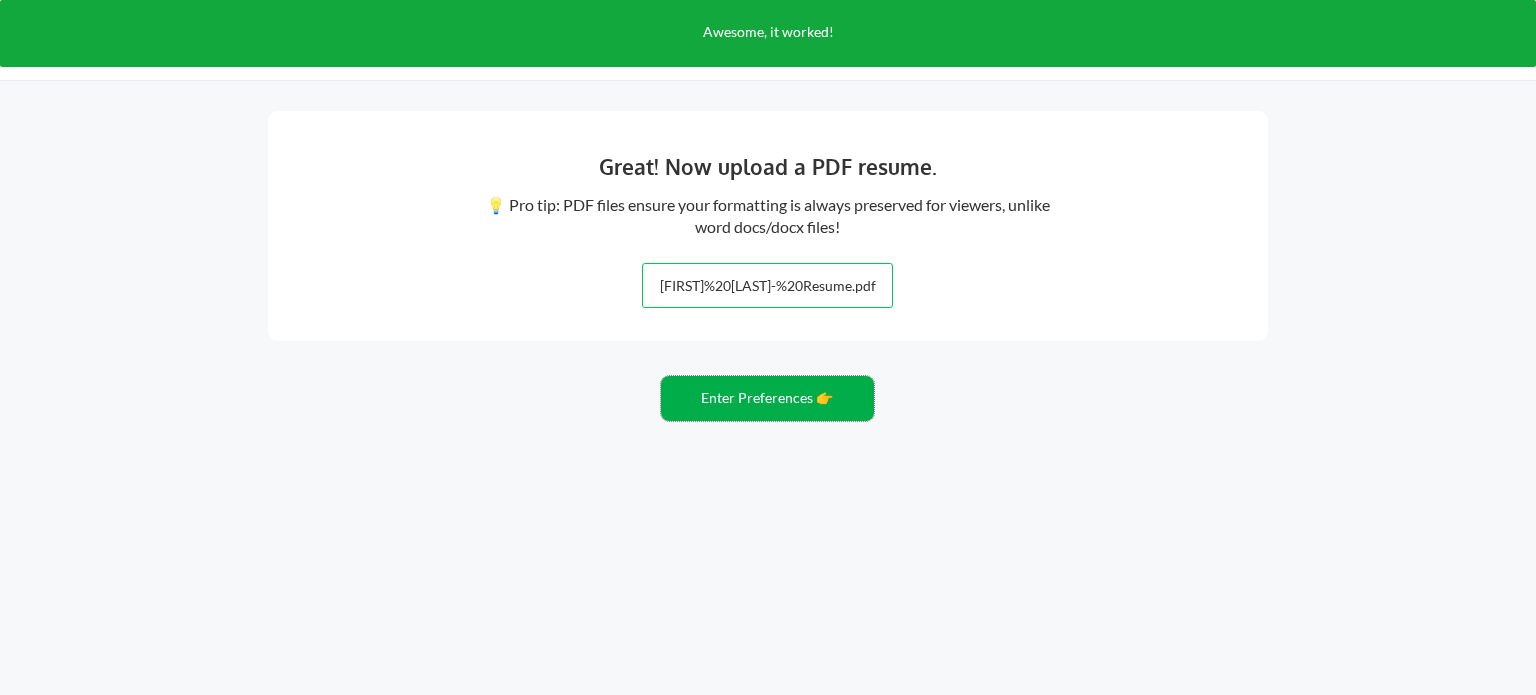 click on "Enter Preferences  👉" at bounding box center [767, 398] 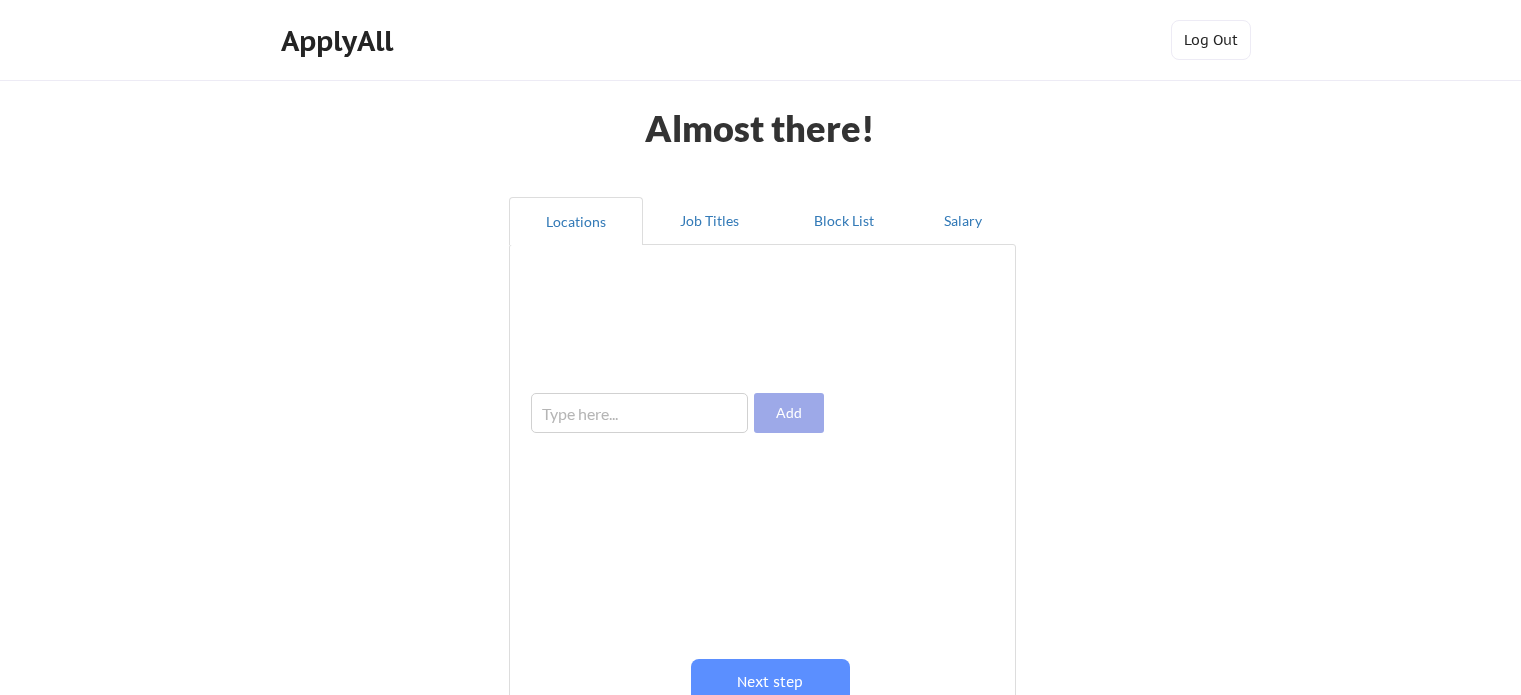 scroll, scrollTop: 0, scrollLeft: 0, axis: both 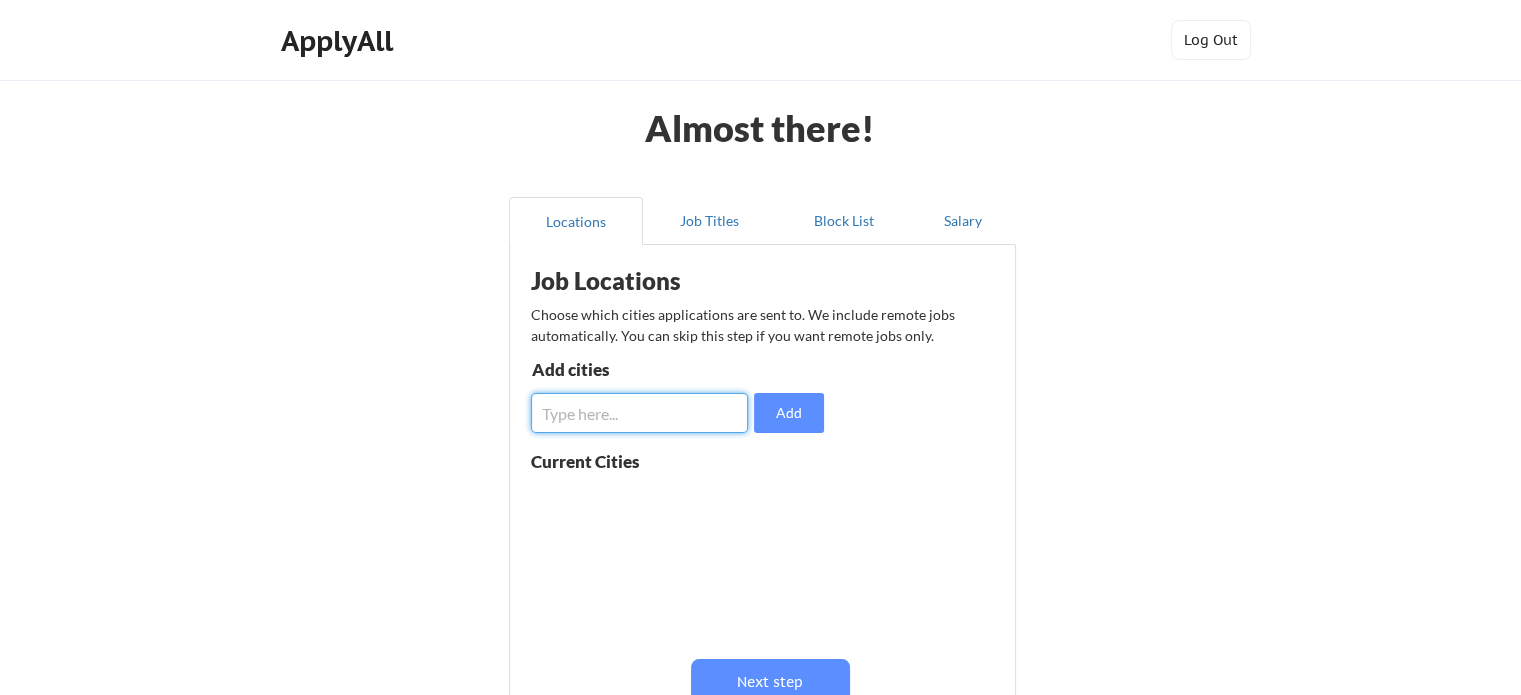 click at bounding box center [639, 413] 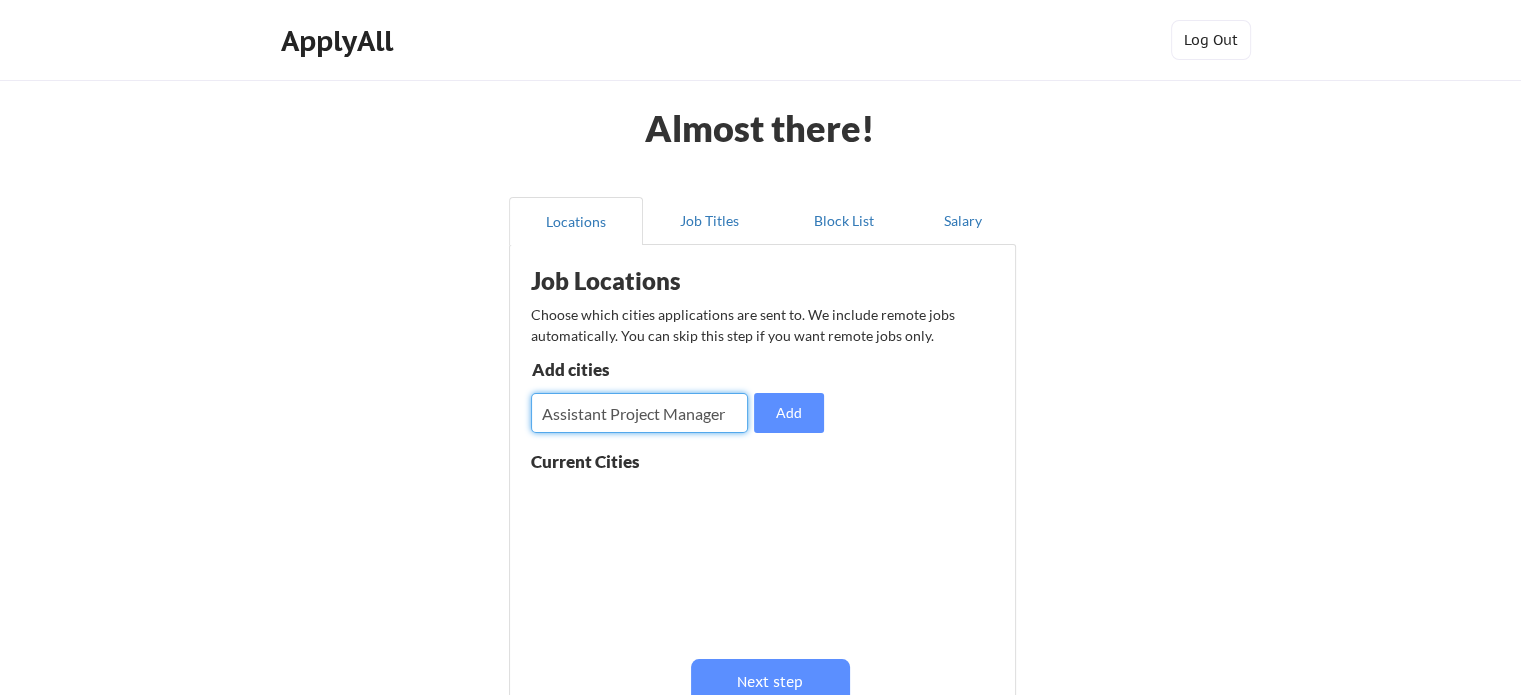 type on "Assistant Project Manager" 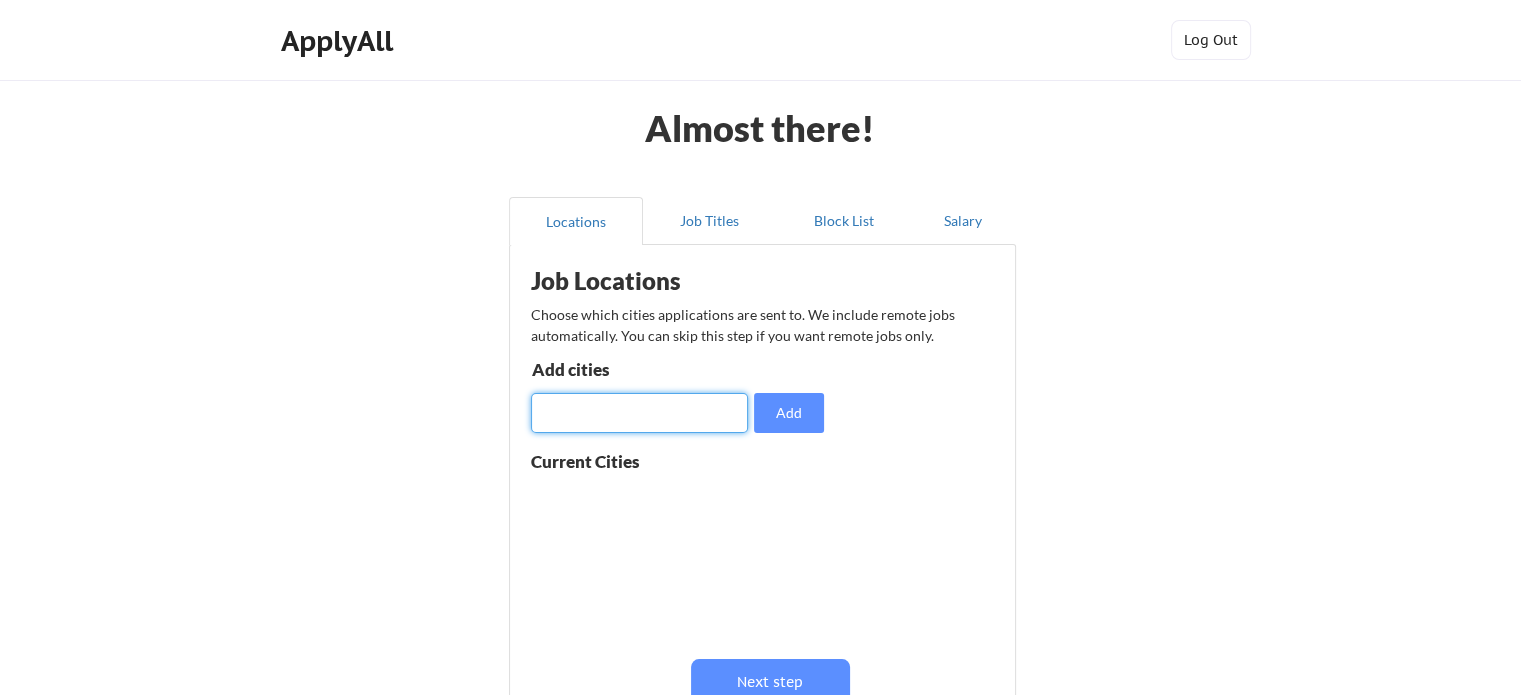 click at bounding box center [639, 413] 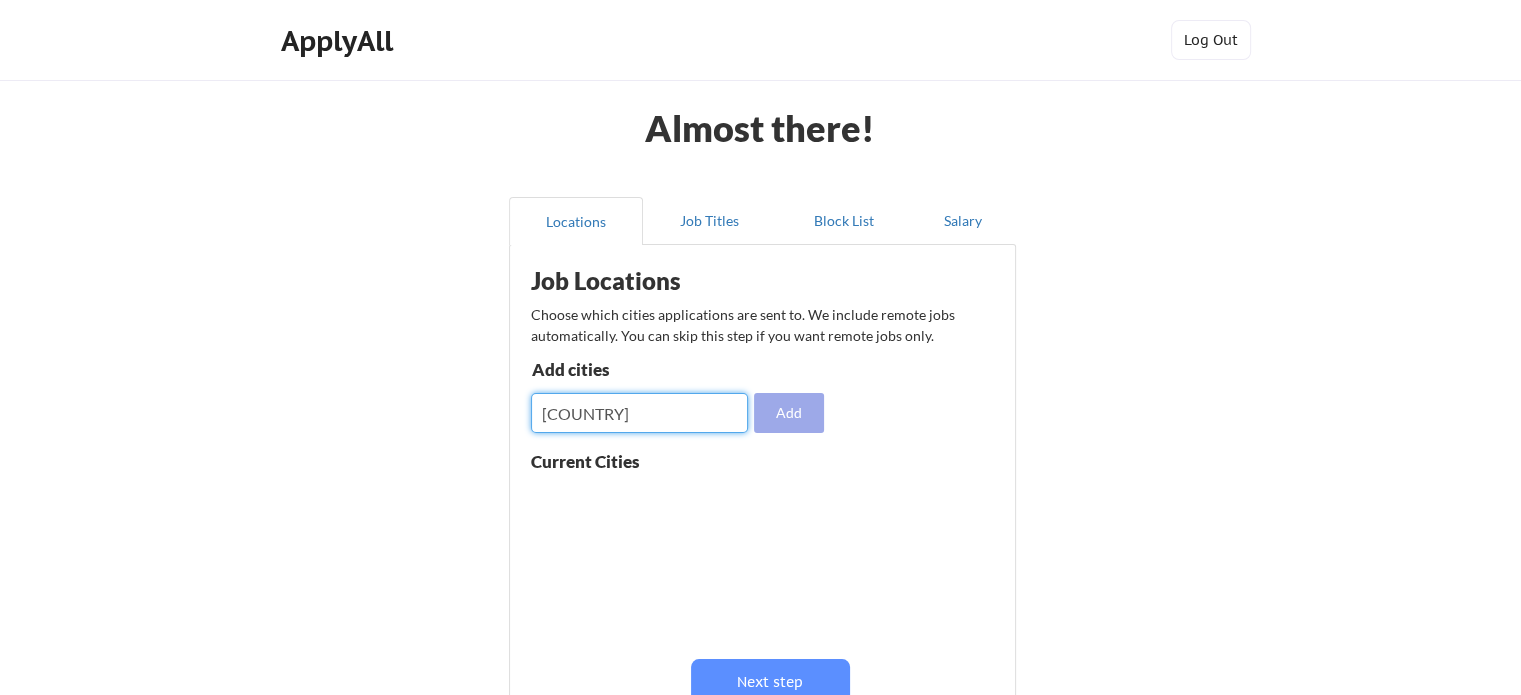 type on "USA" 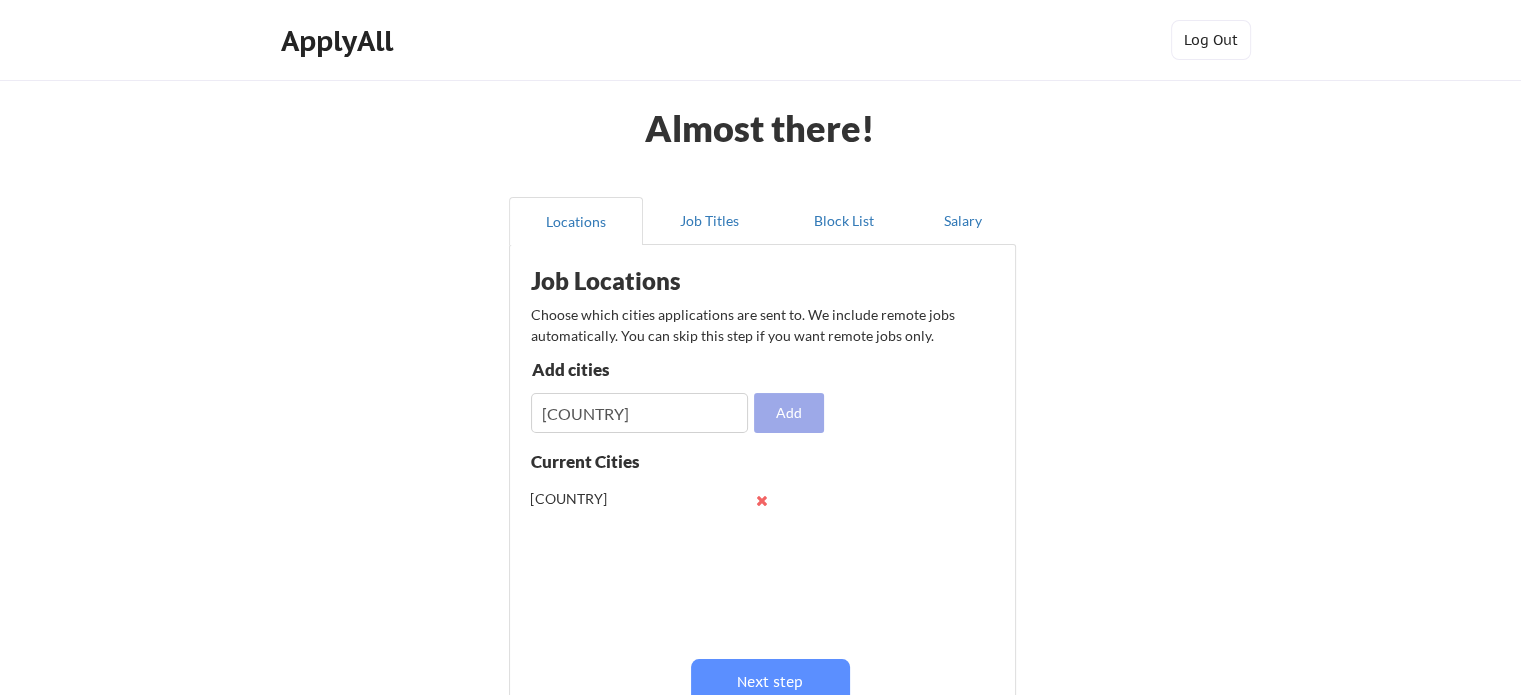 type 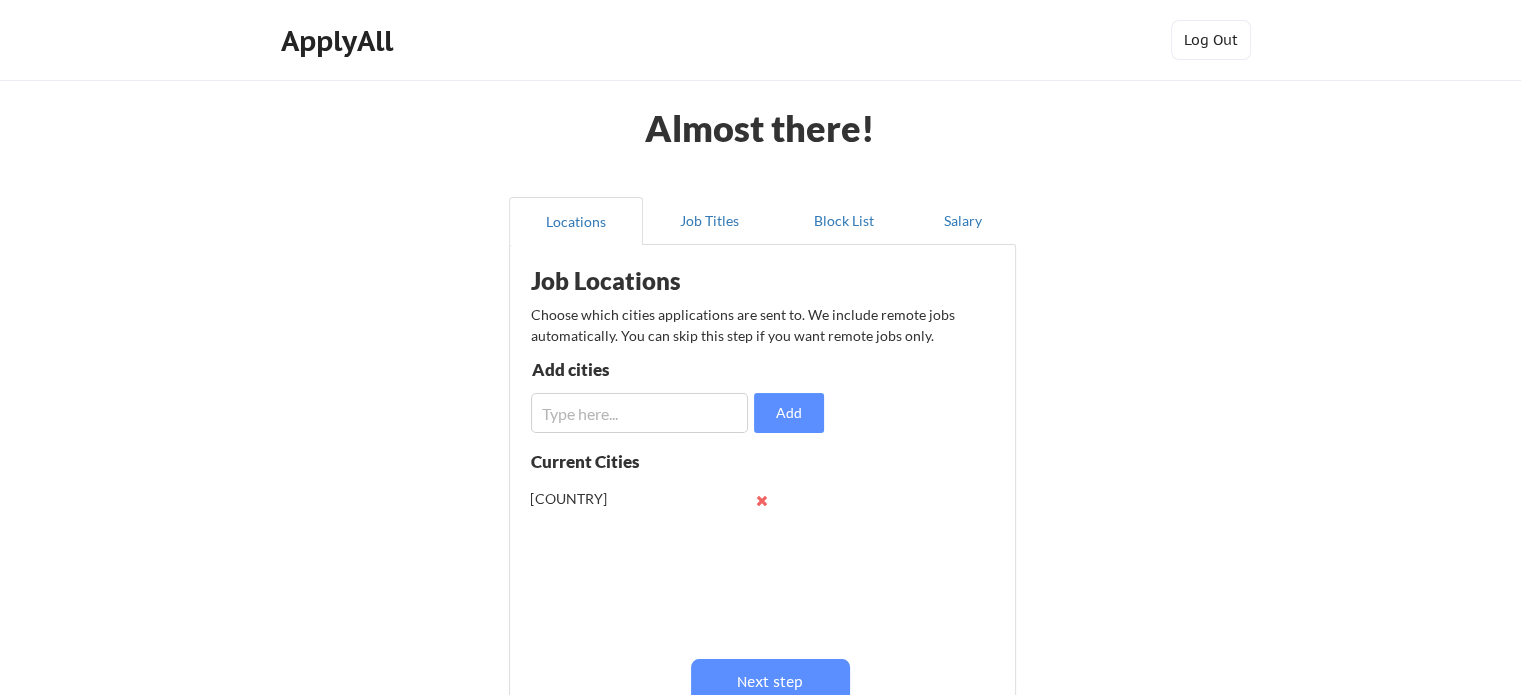 scroll, scrollTop: 0, scrollLeft: 0, axis: both 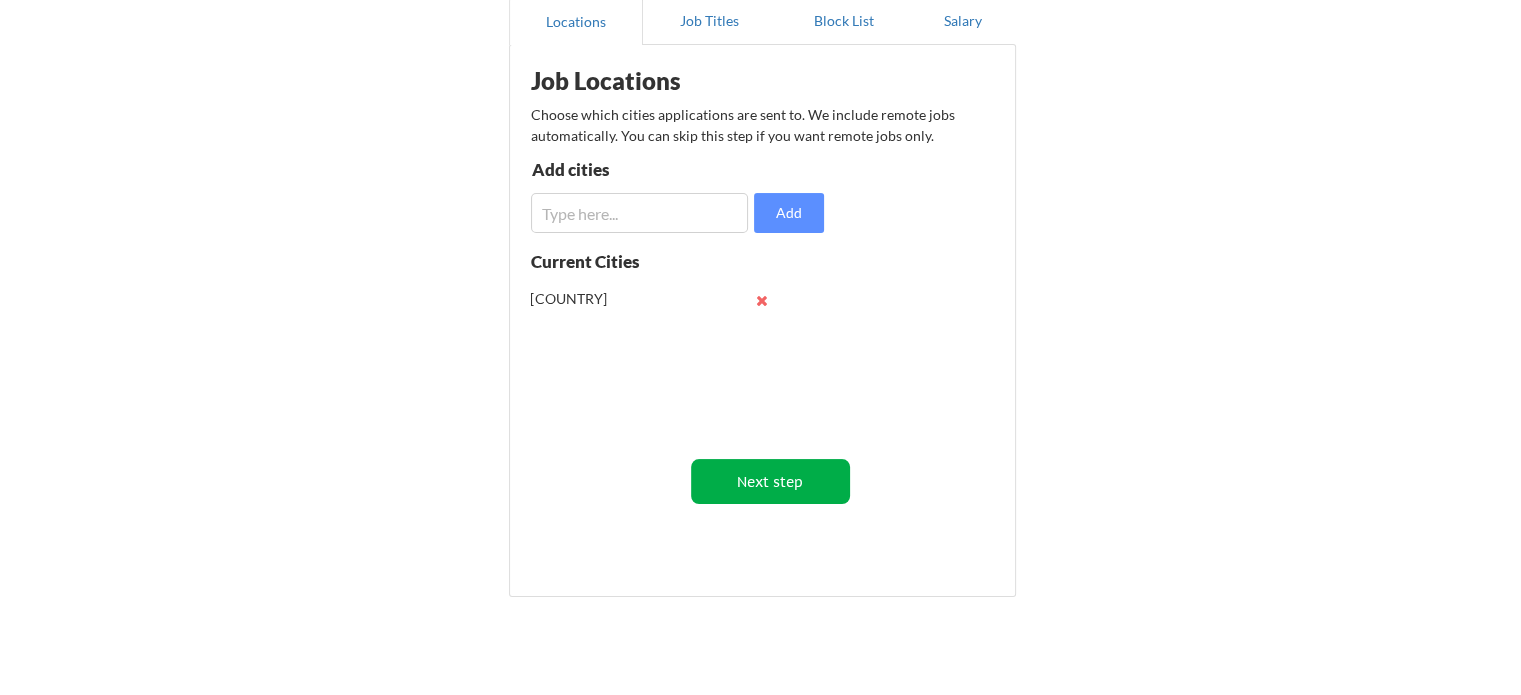 click on "Next step" at bounding box center [770, 481] 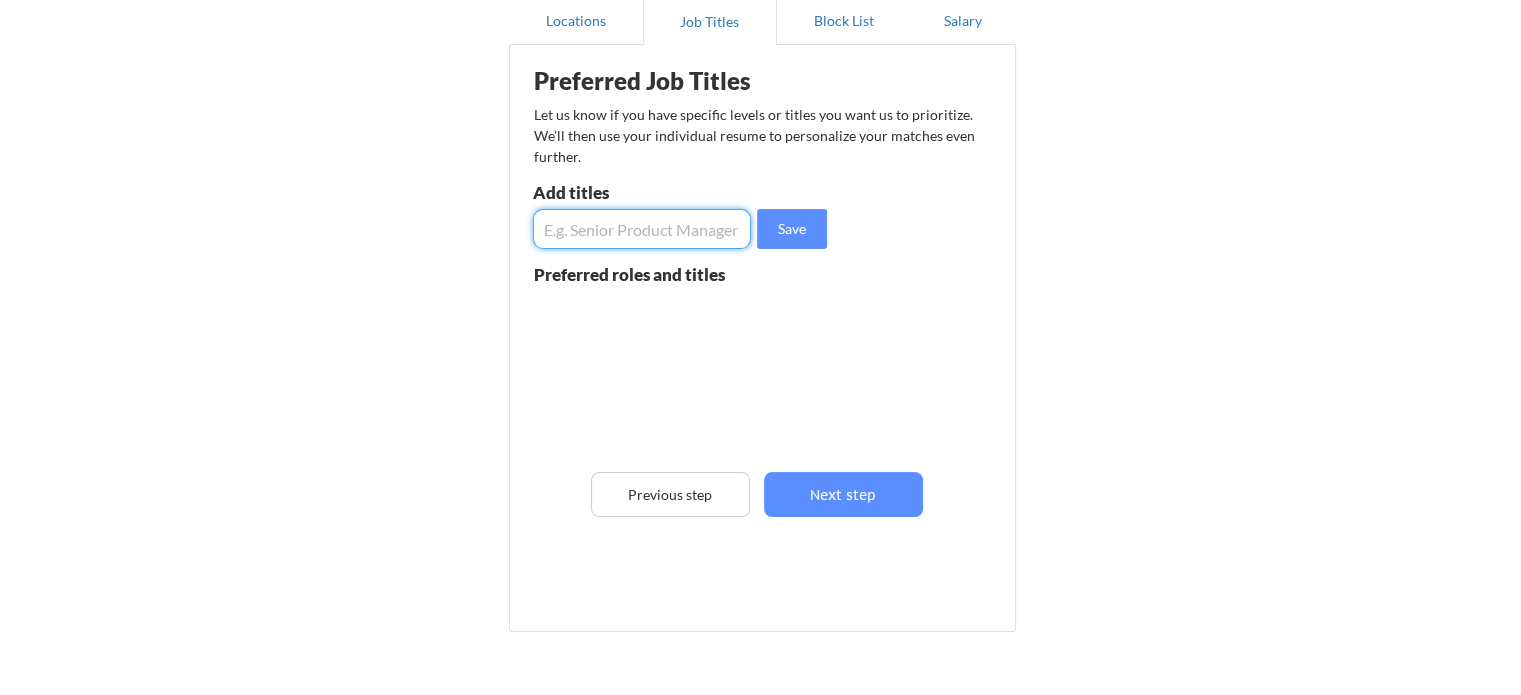 click at bounding box center (642, 229) 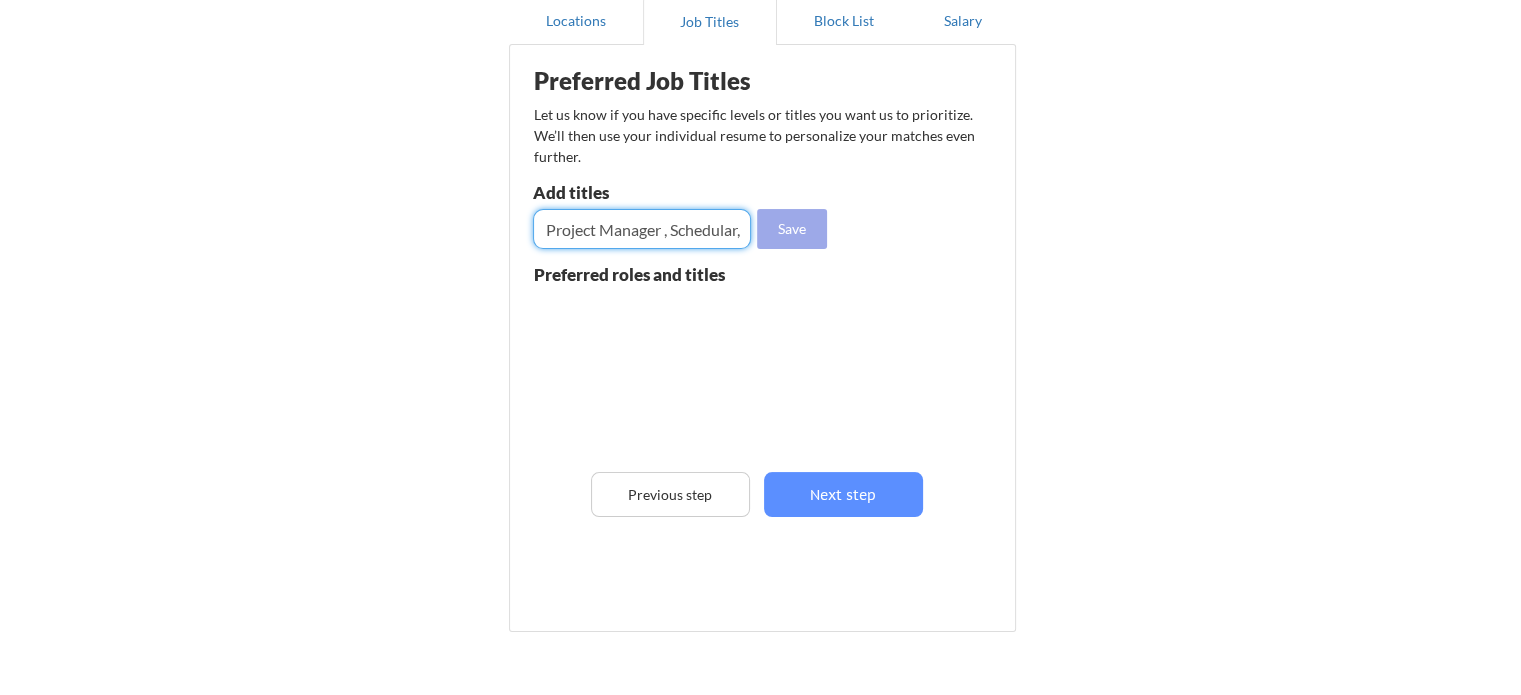 scroll, scrollTop: 0, scrollLeft: 72, axis: horizontal 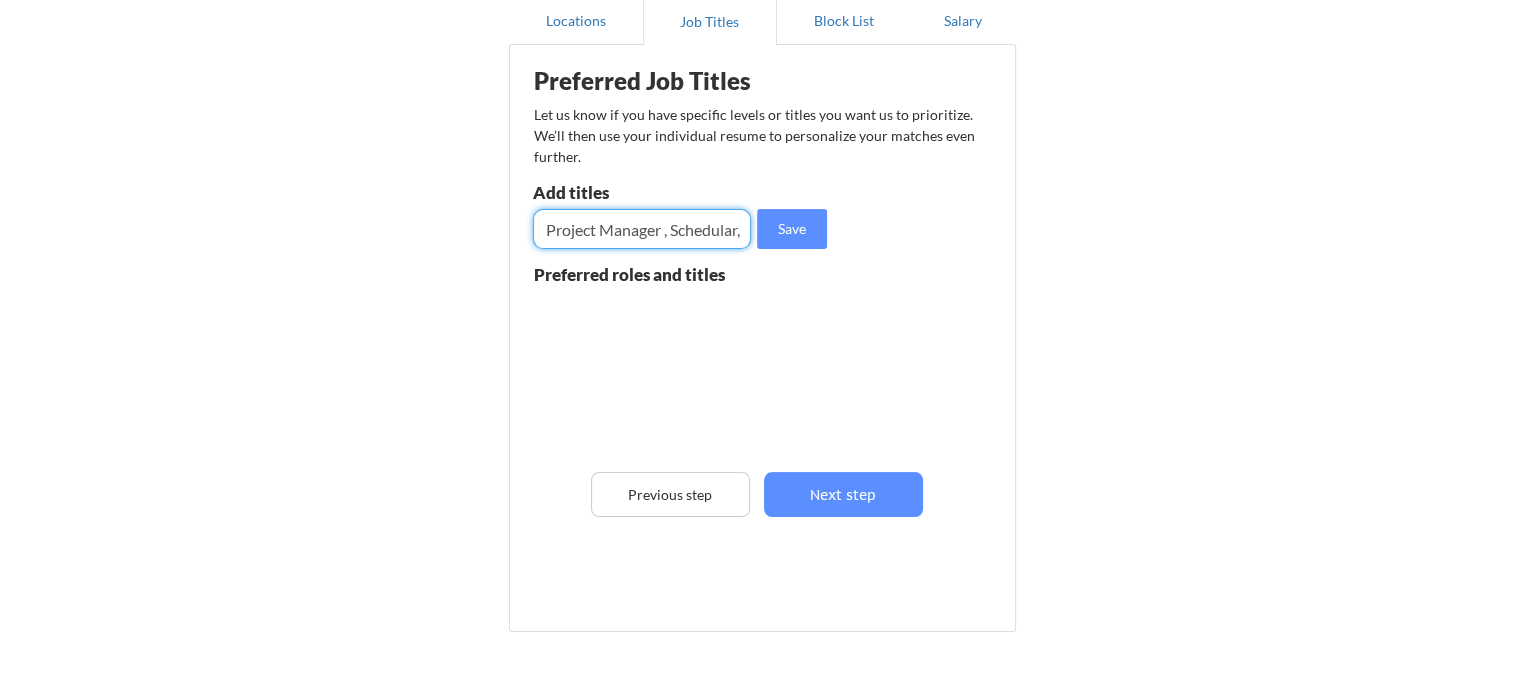 type on "Assistant Project Manager , Schedular," 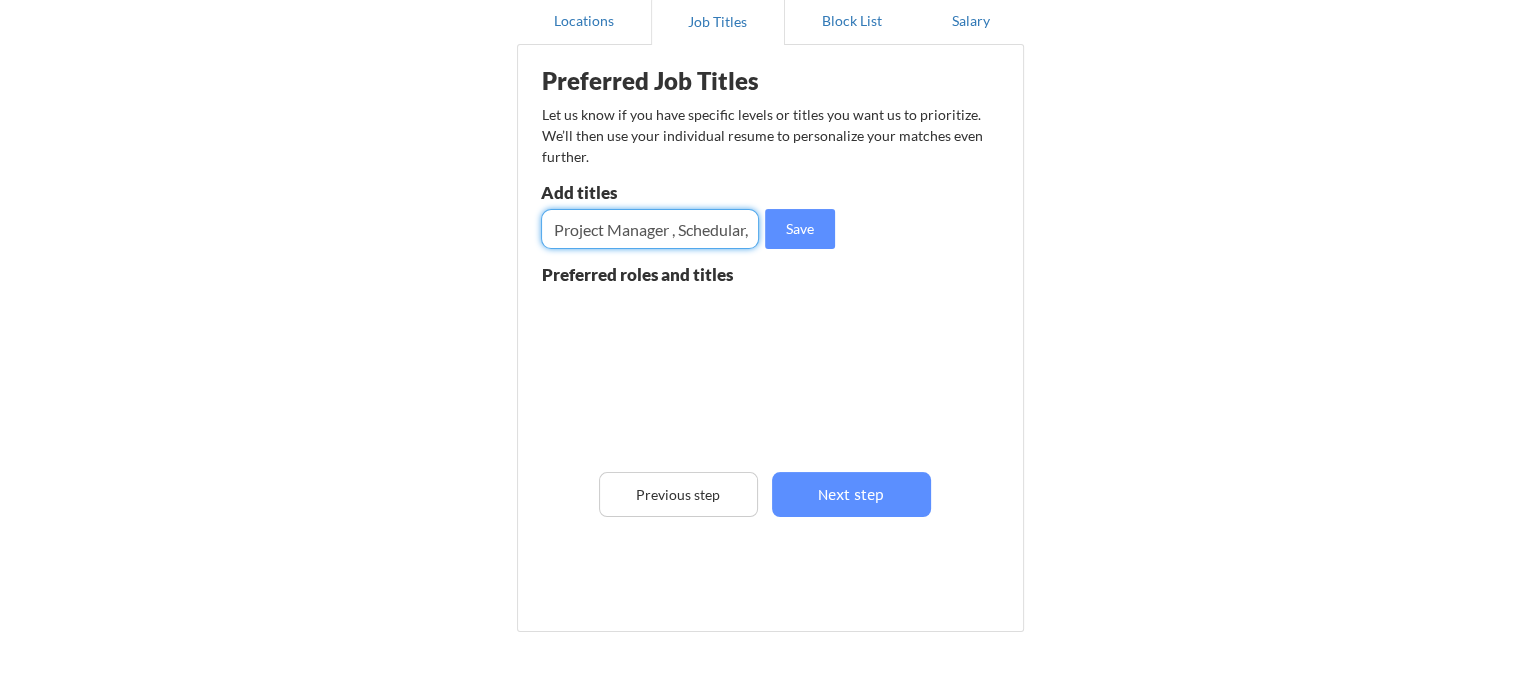 scroll, scrollTop: 0, scrollLeft: 0, axis: both 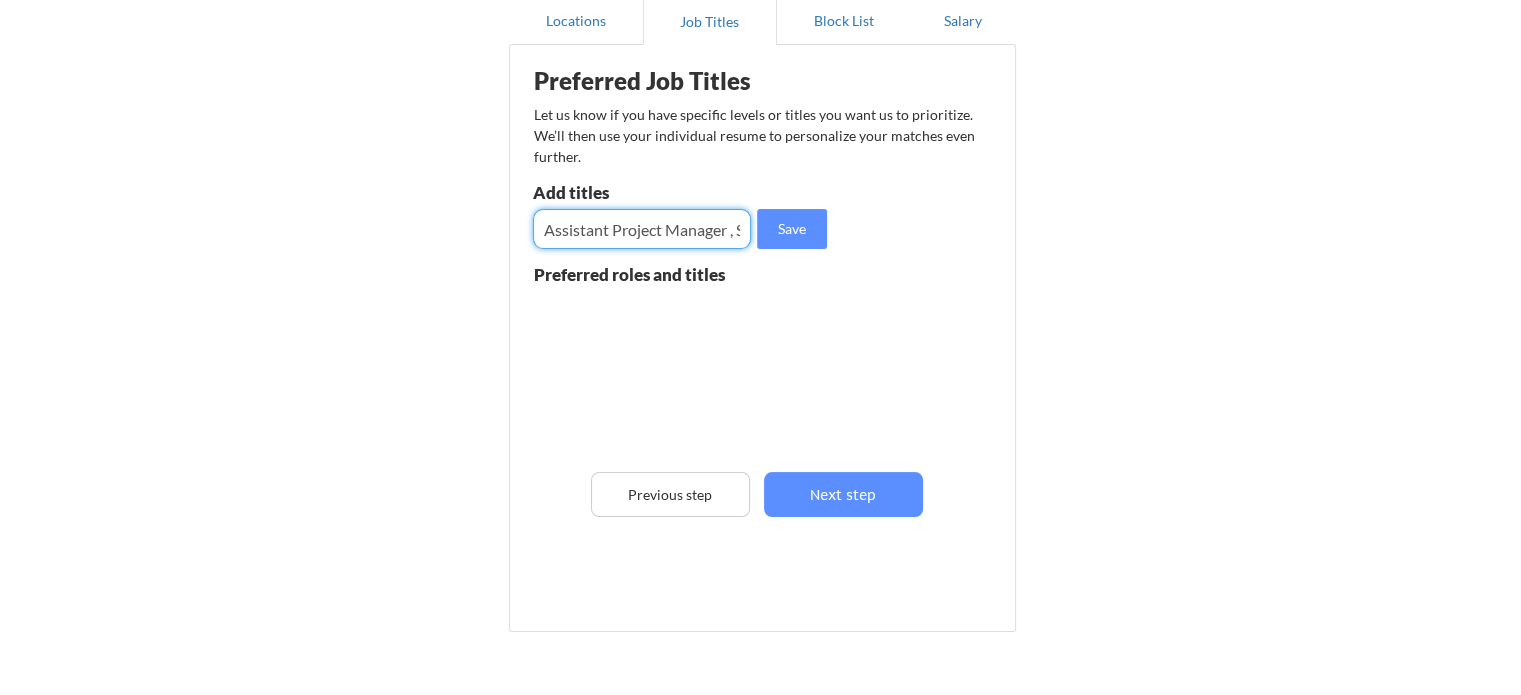 click on "Next step" at bounding box center [843, 494] 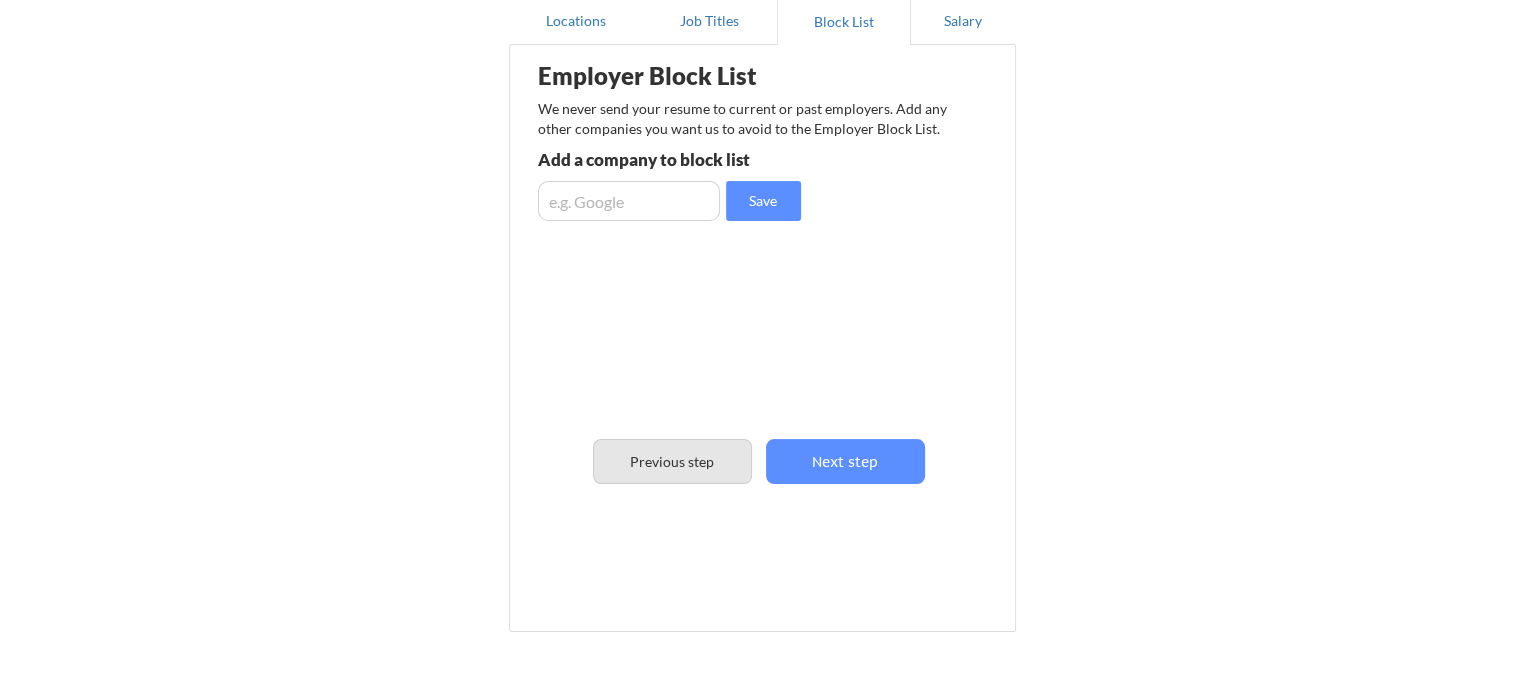 click on "Previous step" at bounding box center (672, 461) 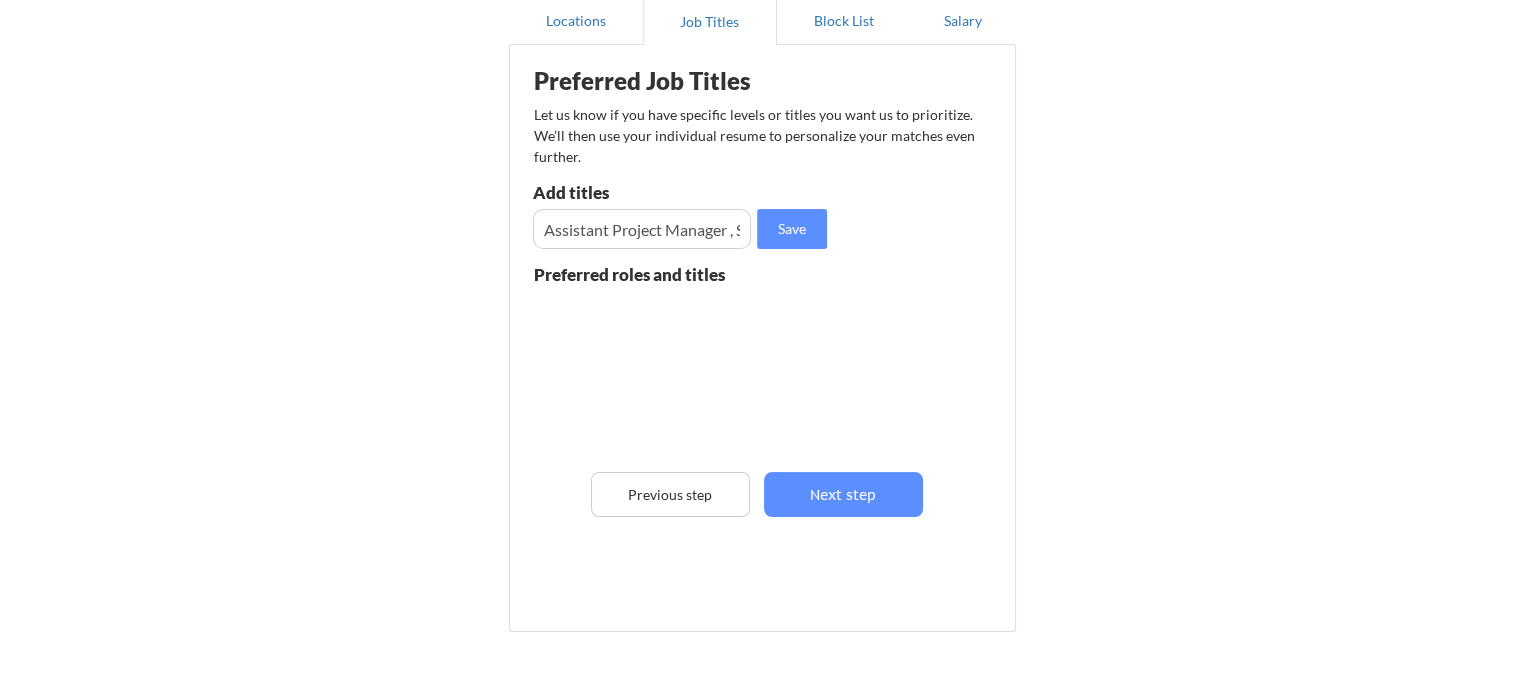 click on "Save" at bounding box center [792, 229] 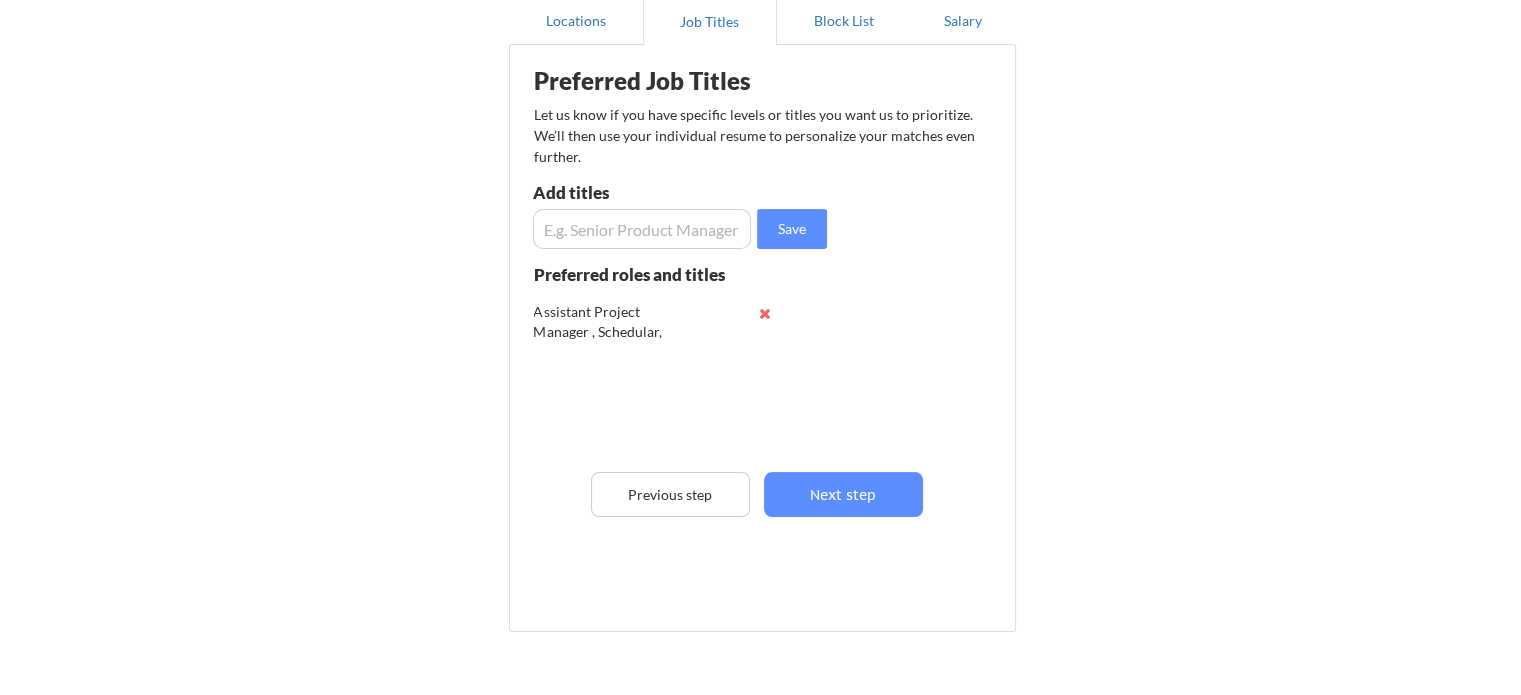 click at bounding box center [765, 313] 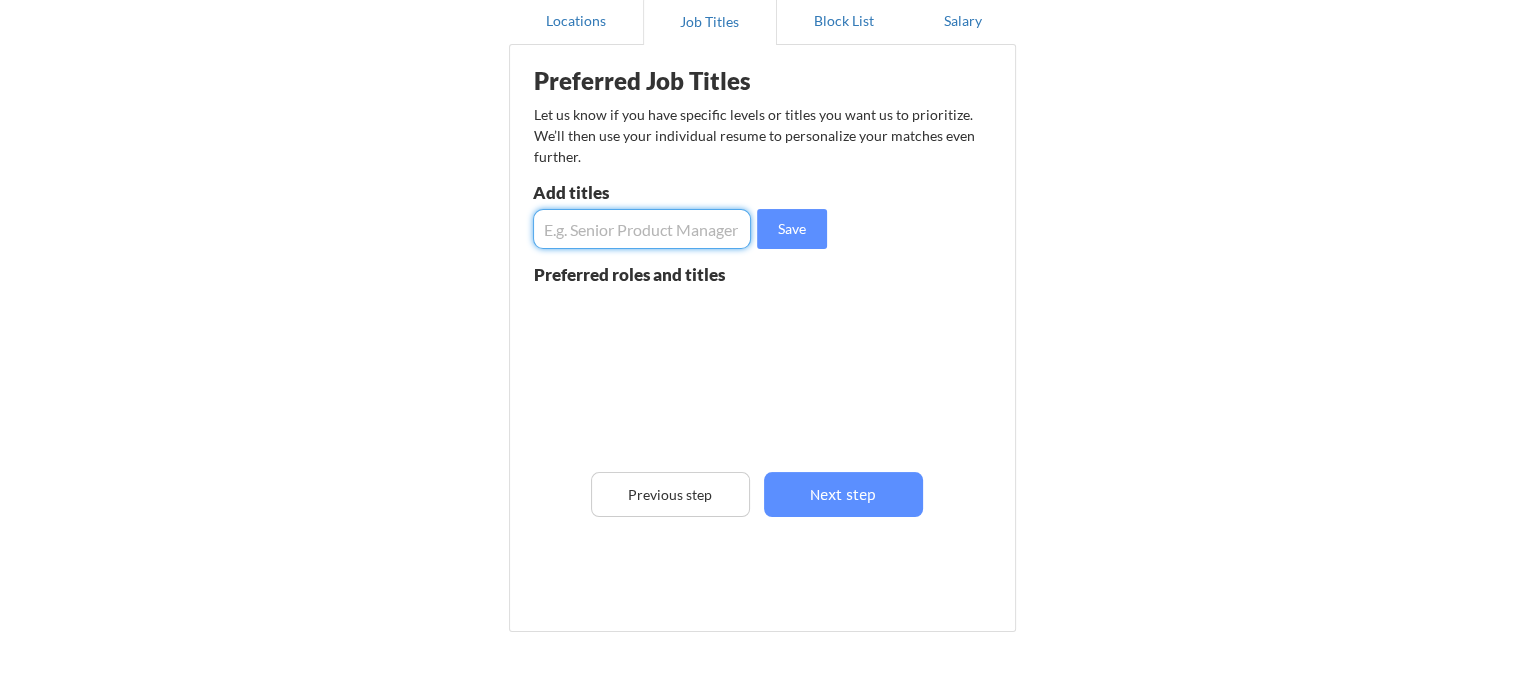 click at bounding box center [642, 229] 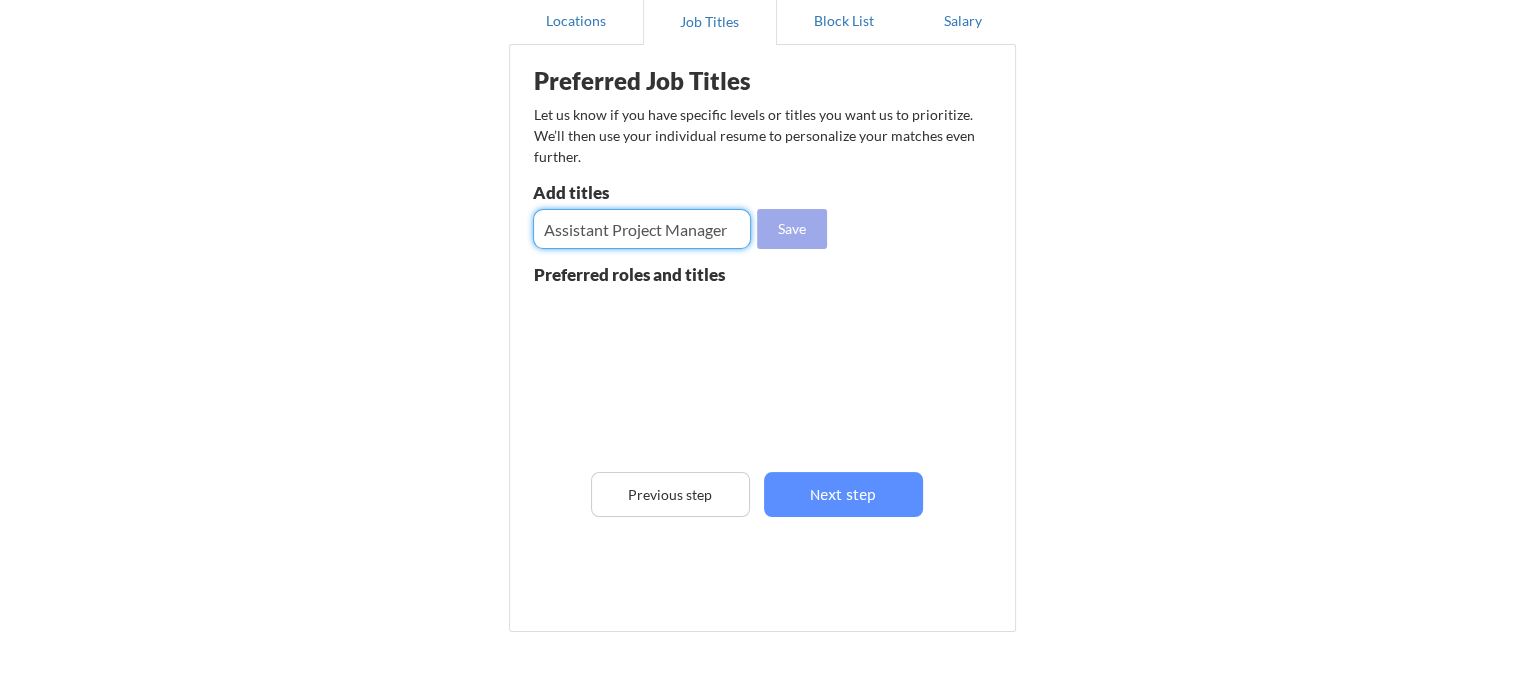 type on "Assistant Project Manager" 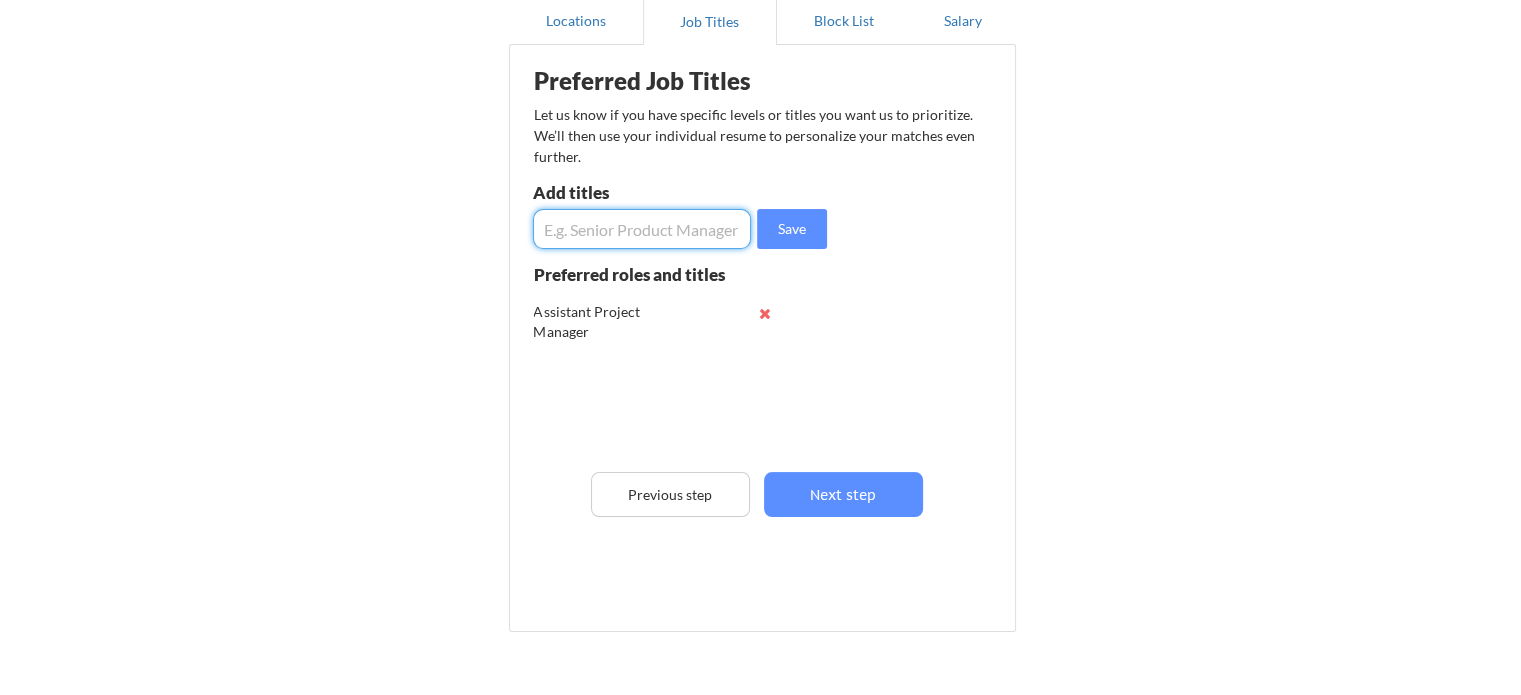 click at bounding box center (642, 229) 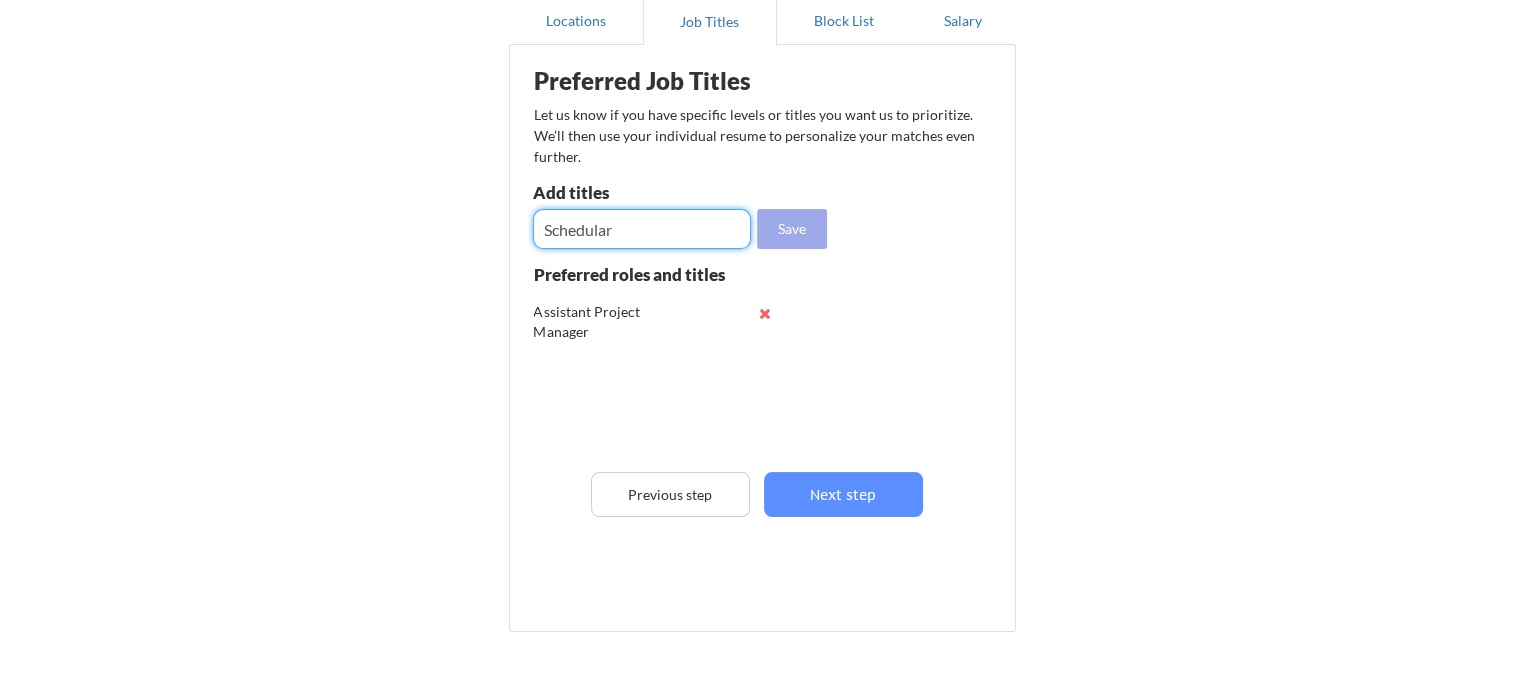 type on "Schedular" 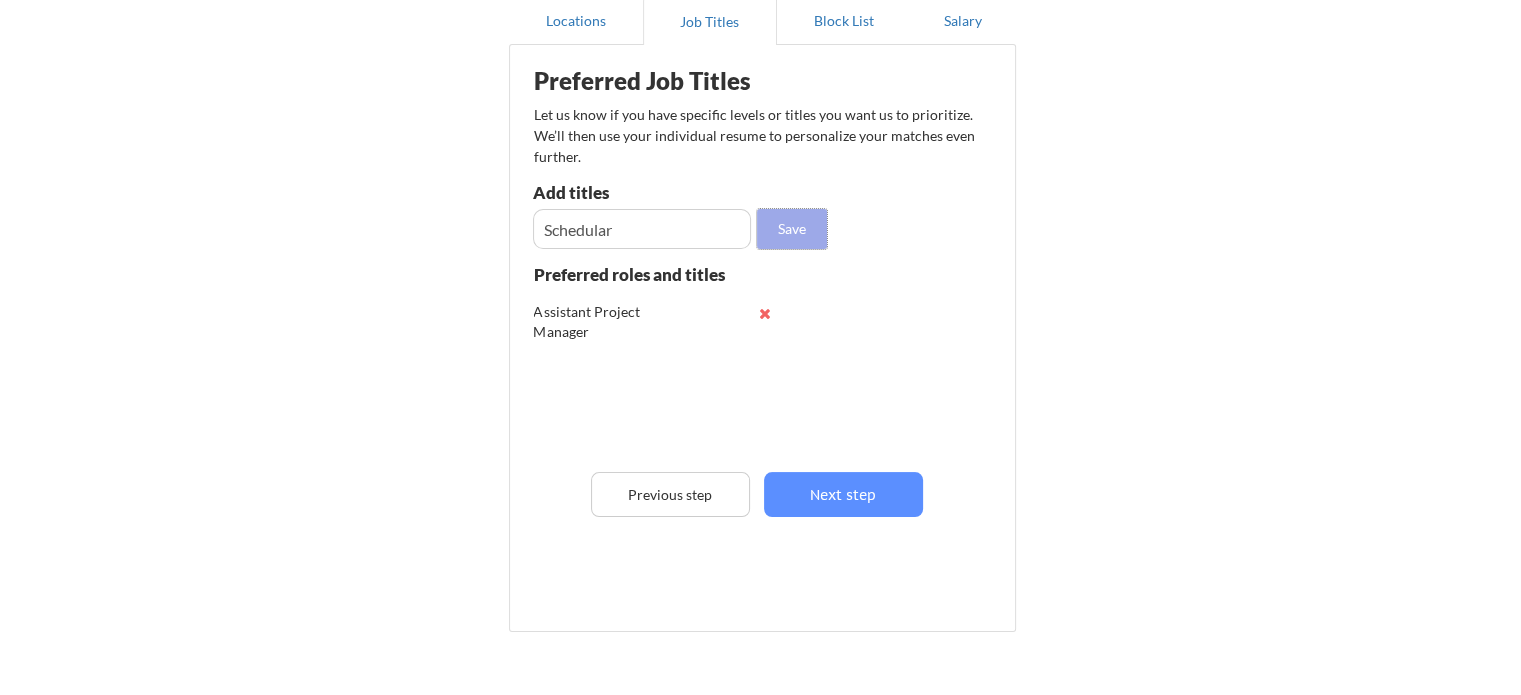 click on "Save" at bounding box center (792, 229) 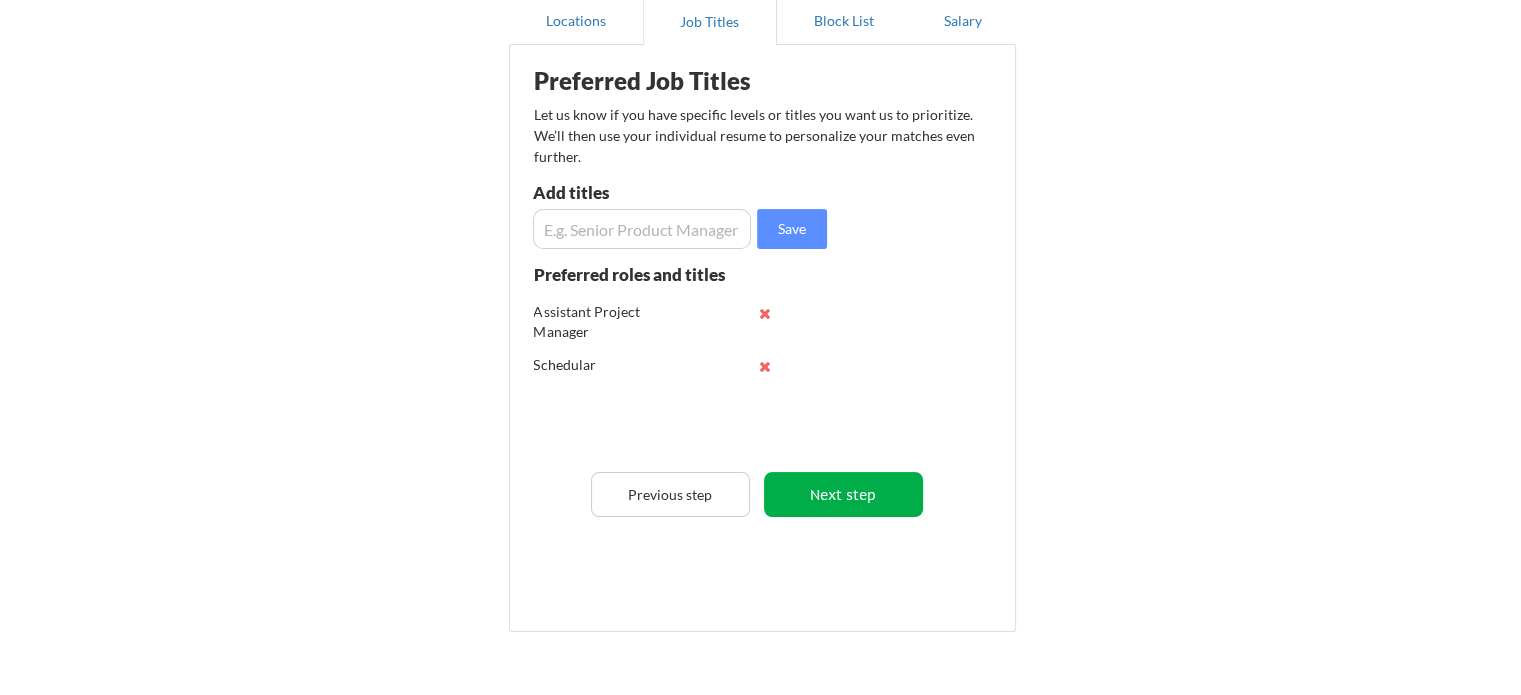 click on "Next step" at bounding box center (843, 494) 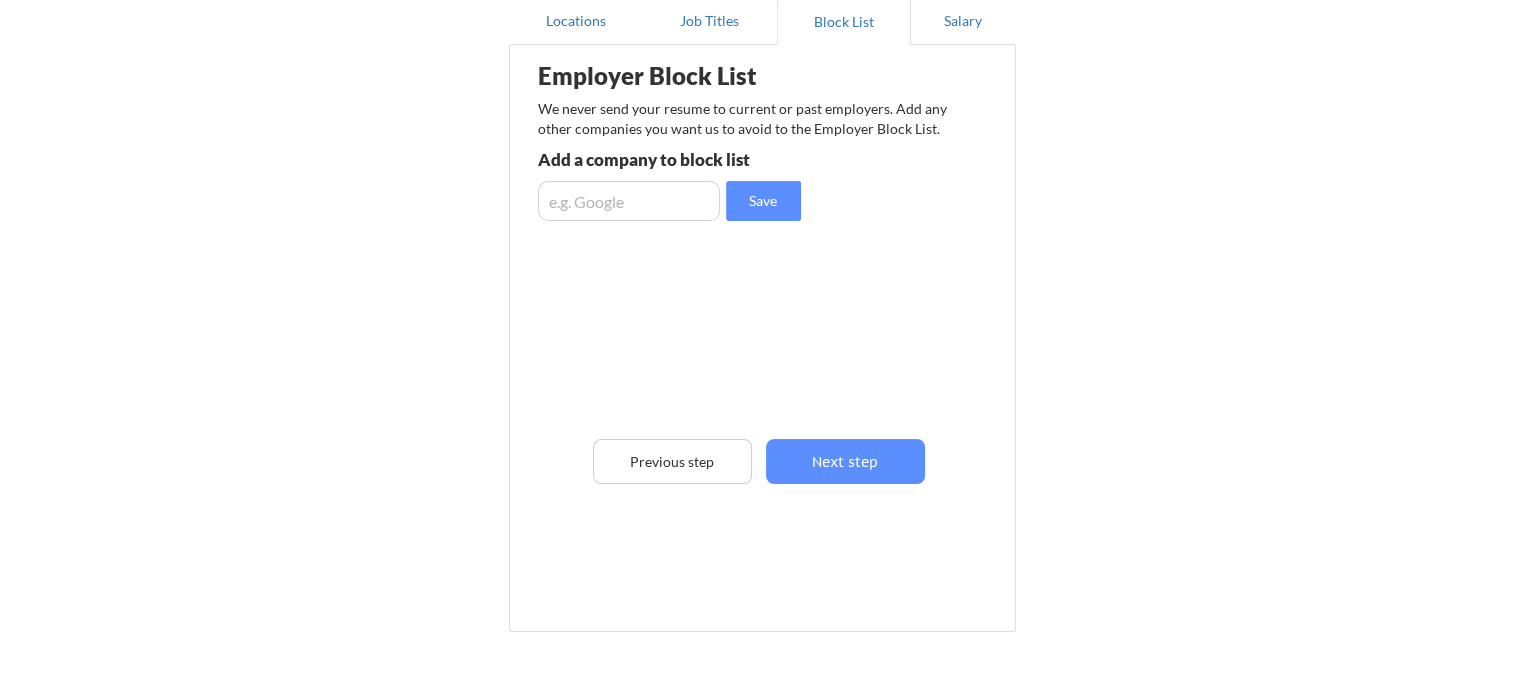 click at bounding box center [629, 201] 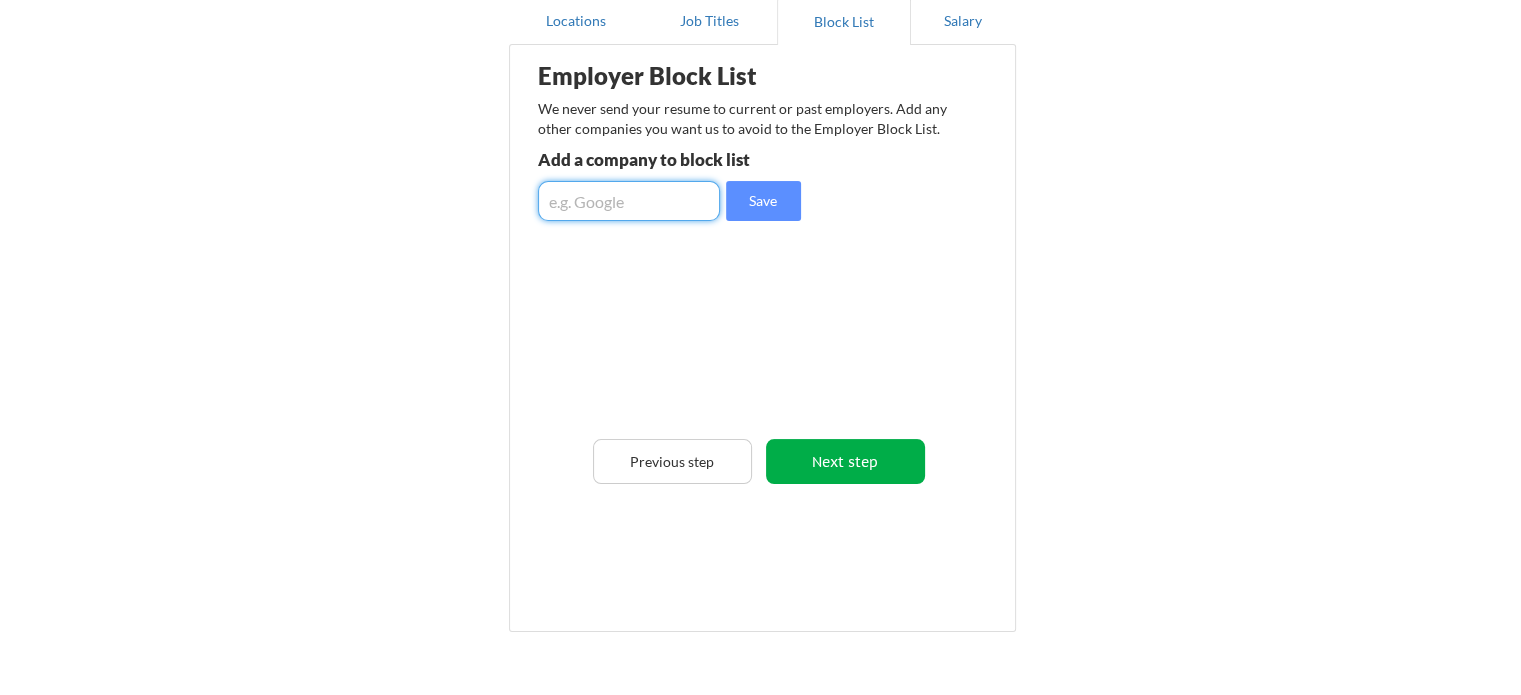 click on "Next step" at bounding box center (845, 461) 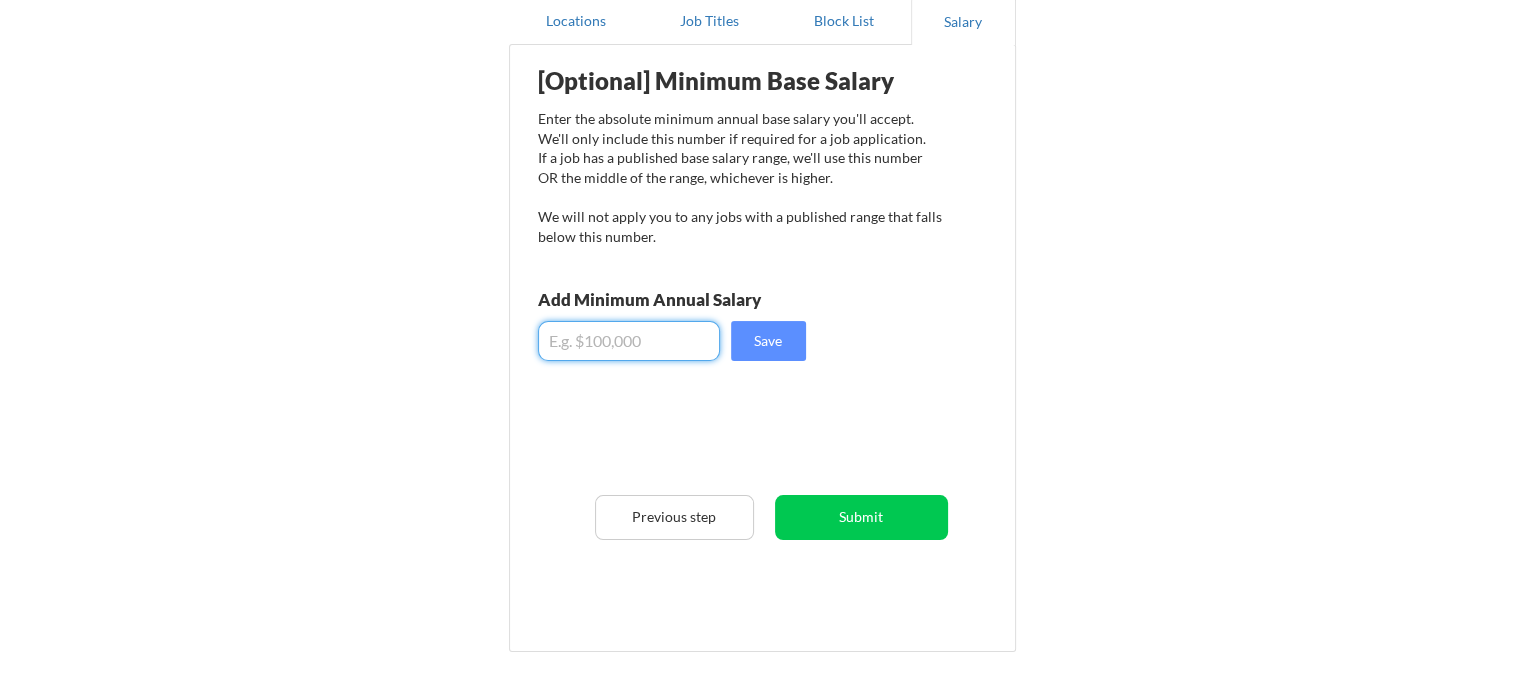 click at bounding box center (629, 341) 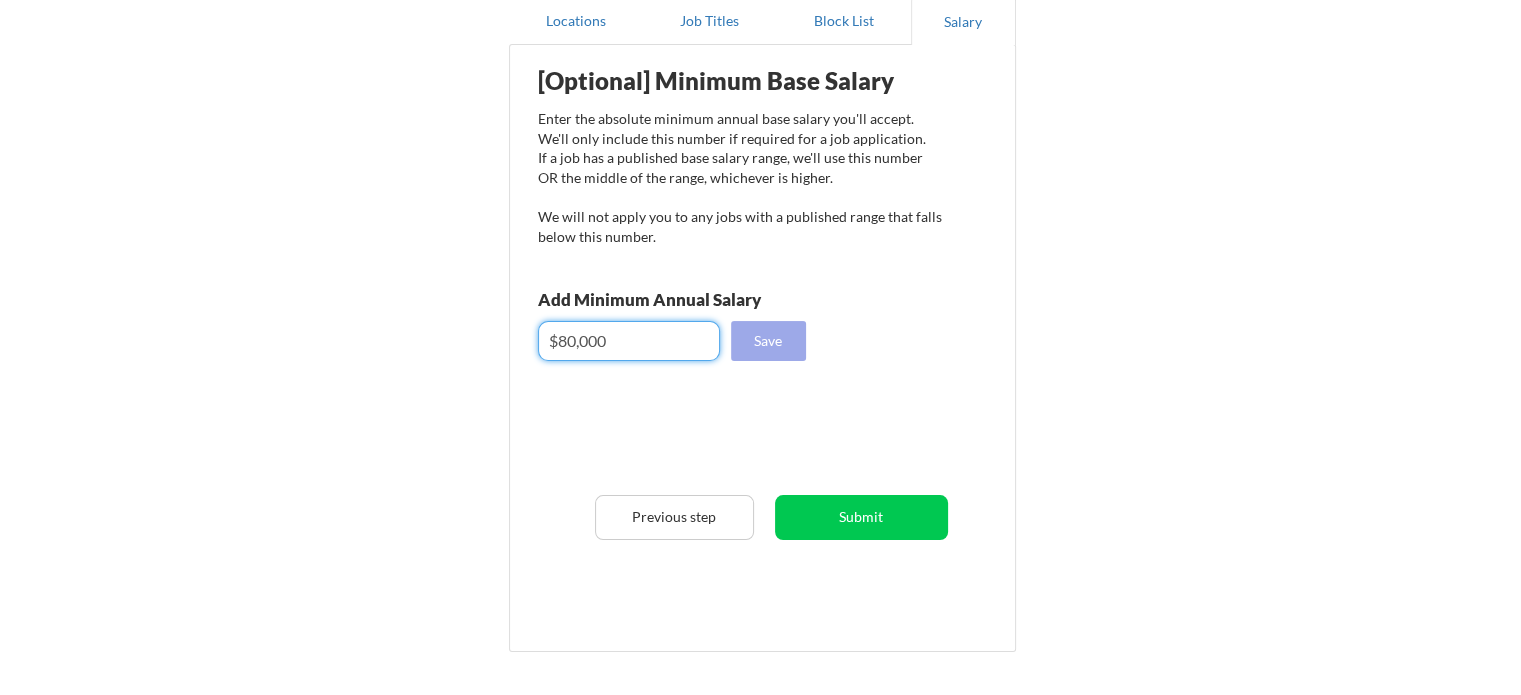 type on "$80,000" 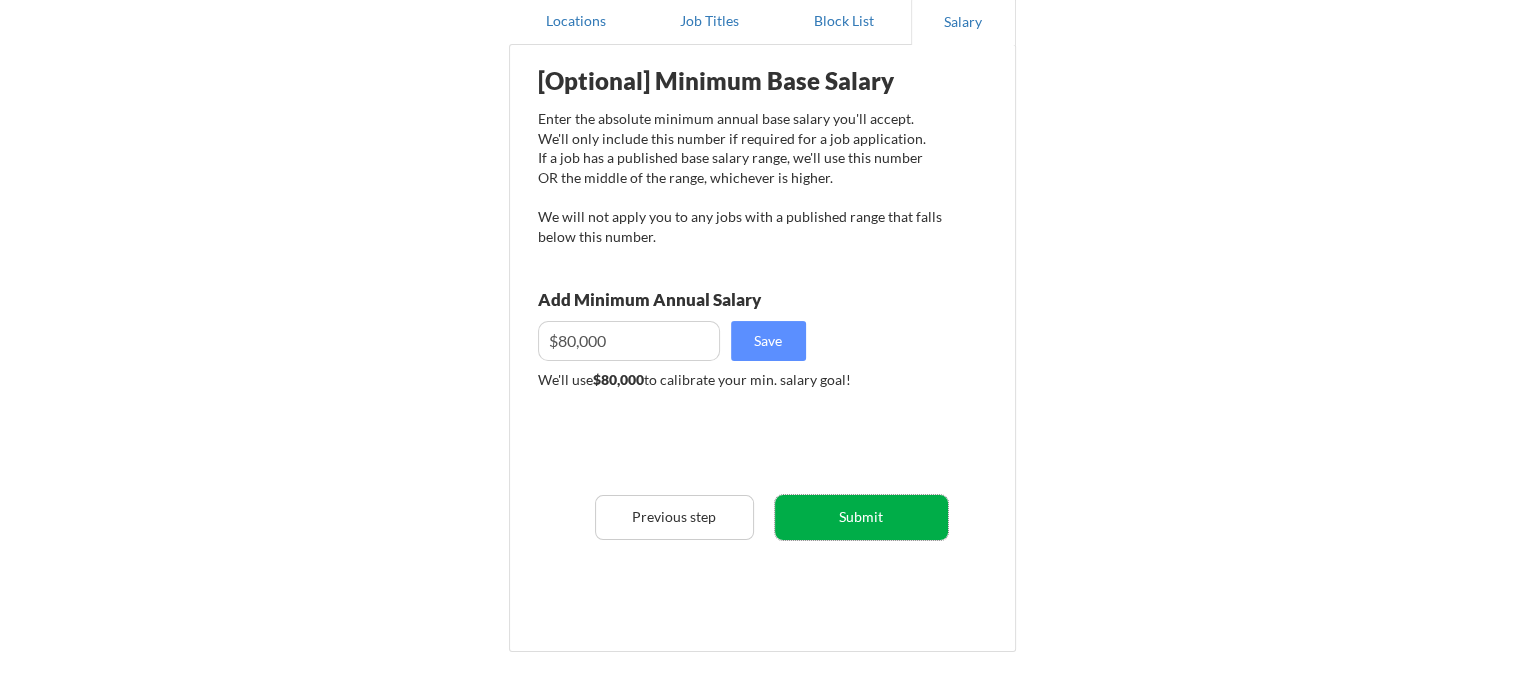 click on "Submit" at bounding box center [861, 517] 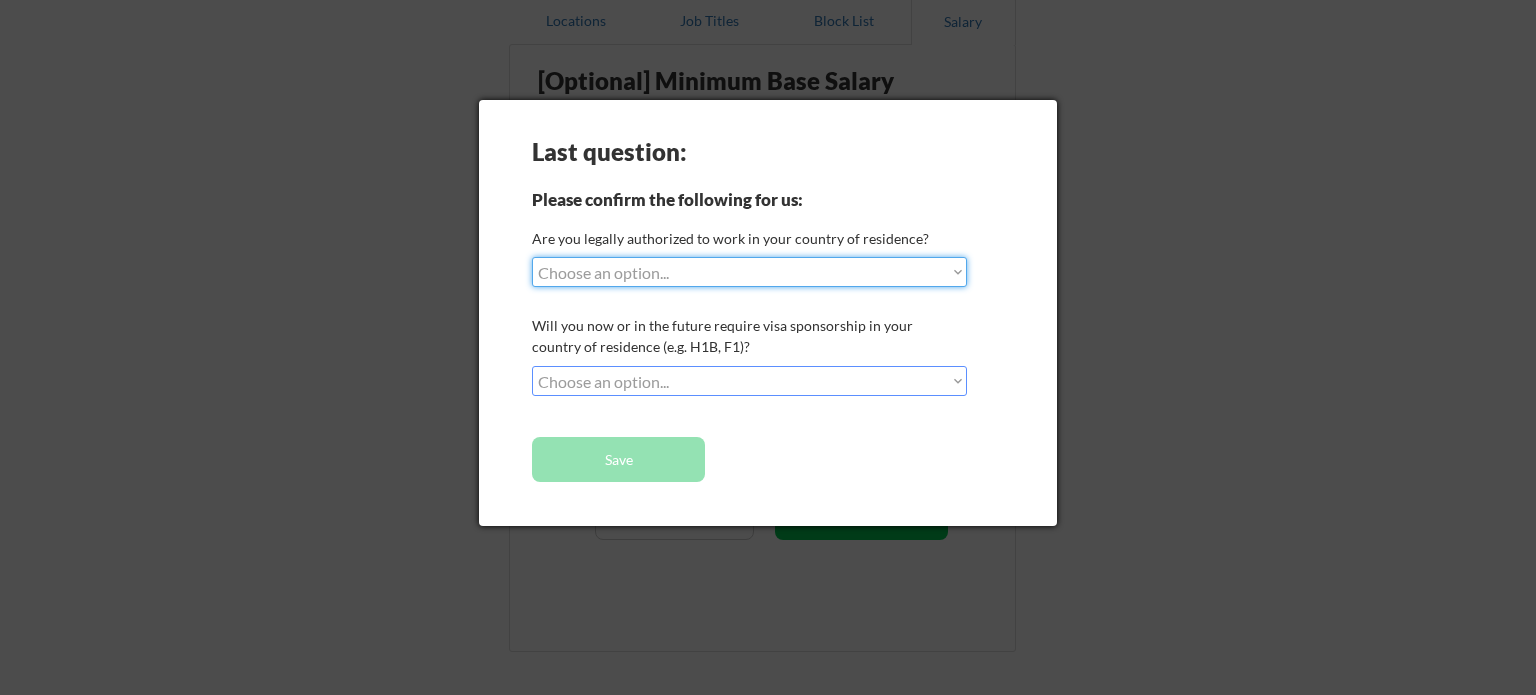 click on "Choose an option... Yes, I am a US Citizen Yes, I am a Canadian Citizen Yes, I am a US Green Card Holder Yes, I am an Other Permanent Resident Yes, I am here on a visa (H1B, OPT, etc.) No, I am not (yet) authorized" at bounding box center [749, 272] 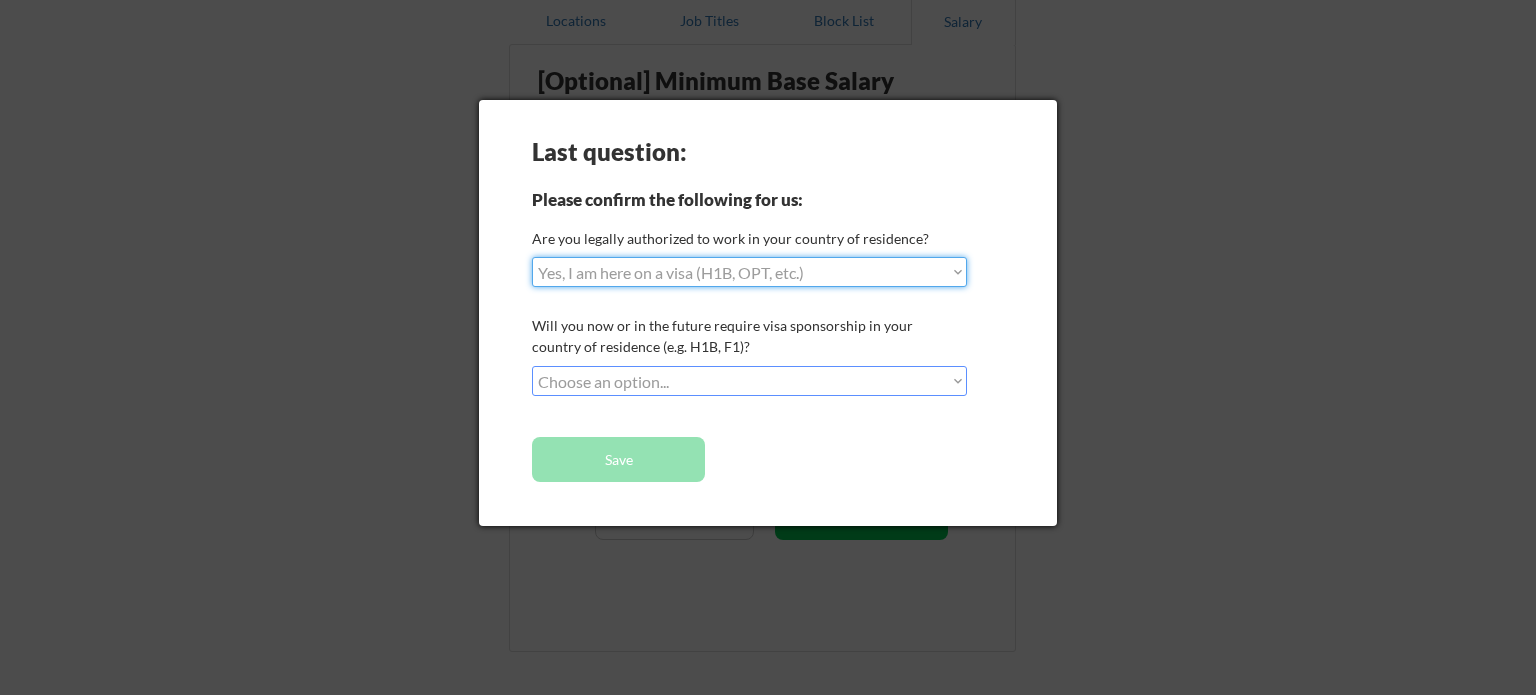 click on "Choose an option... Yes, I am a US Citizen Yes, I am a Canadian Citizen Yes, I am a US Green Card Holder Yes, I am an Other Permanent Resident Yes, I am here on a visa (H1B, OPT, etc.) No, I am not (yet) authorized" at bounding box center [749, 272] 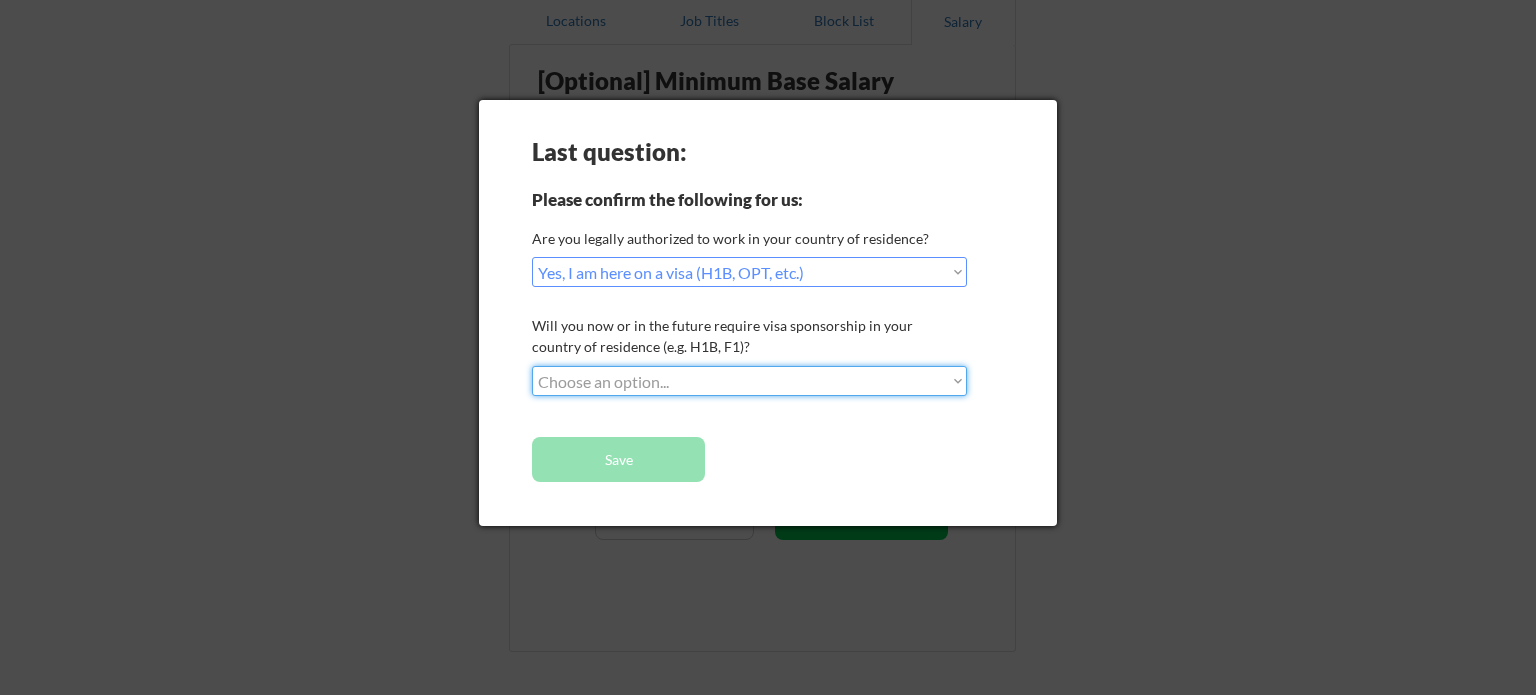 click on "Choose an option... No, I will not need sponsorship Yes, I will need sponsorship" at bounding box center (749, 381) 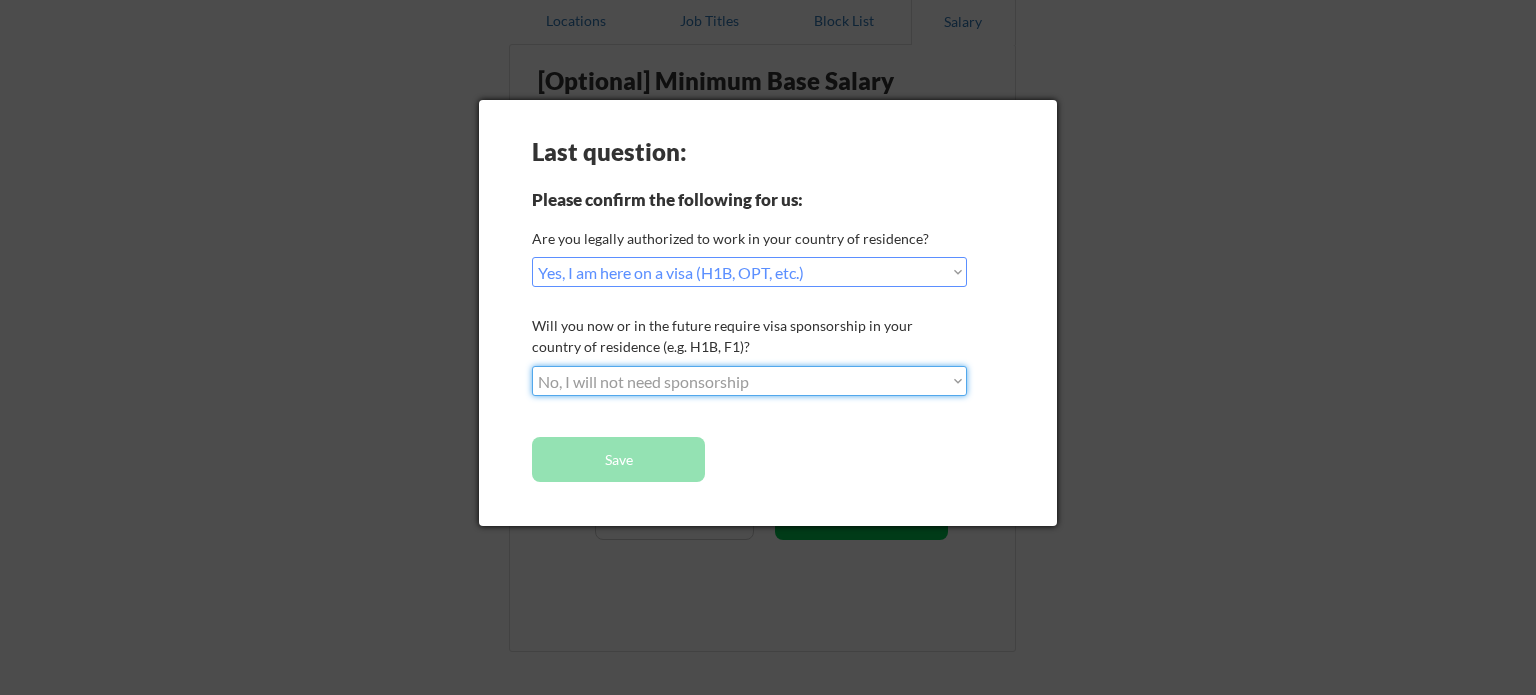 click on "Choose an option... No, I will not need sponsorship Yes, I will need sponsorship" at bounding box center (749, 381) 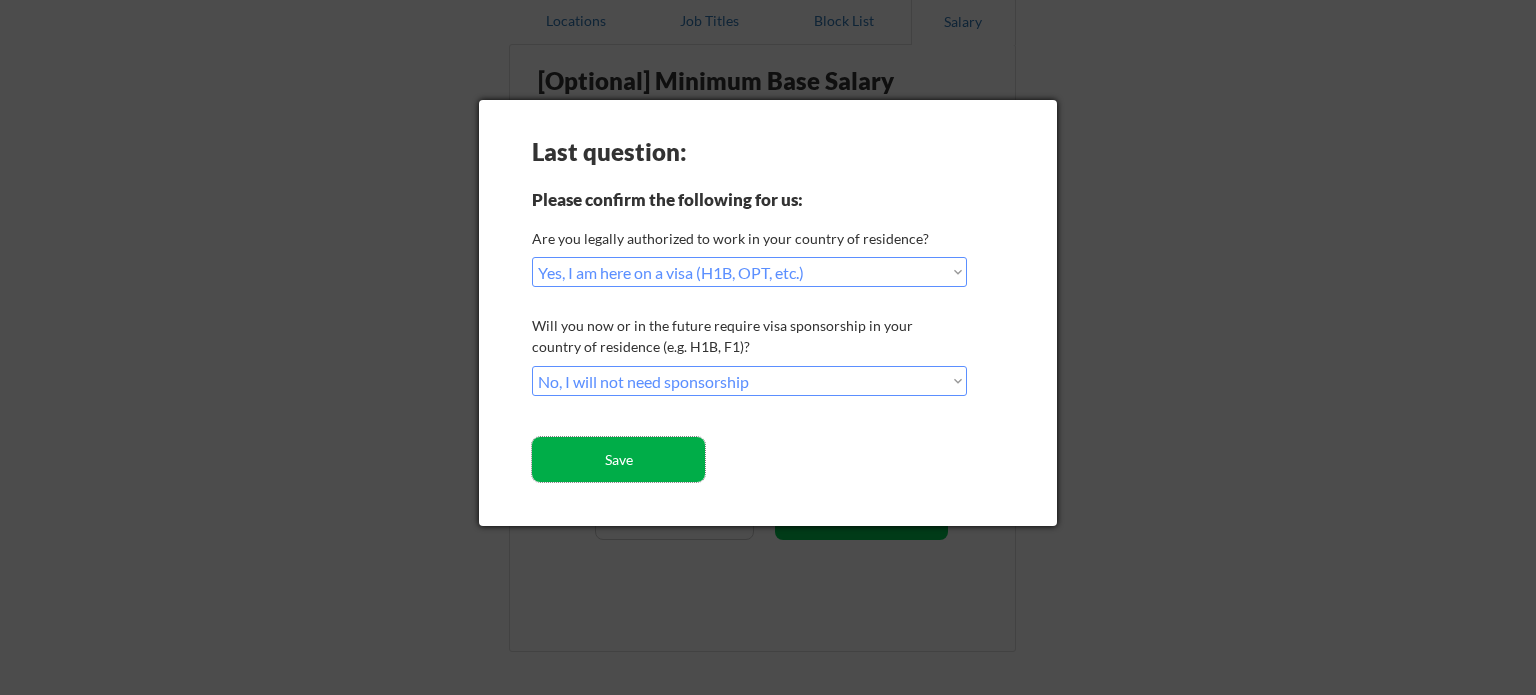 click on "Save" at bounding box center [618, 459] 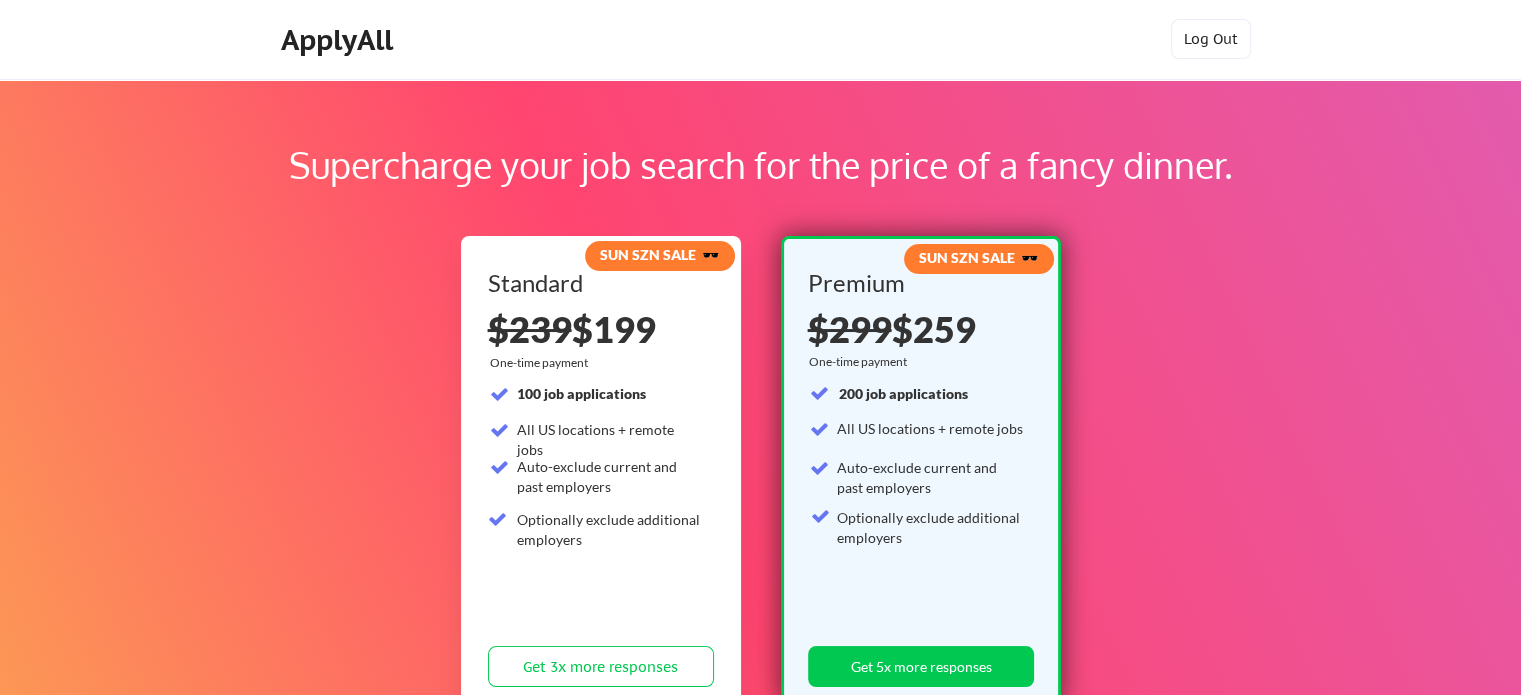 scroll, scrollTop: 0, scrollLeft: 0, axis: both 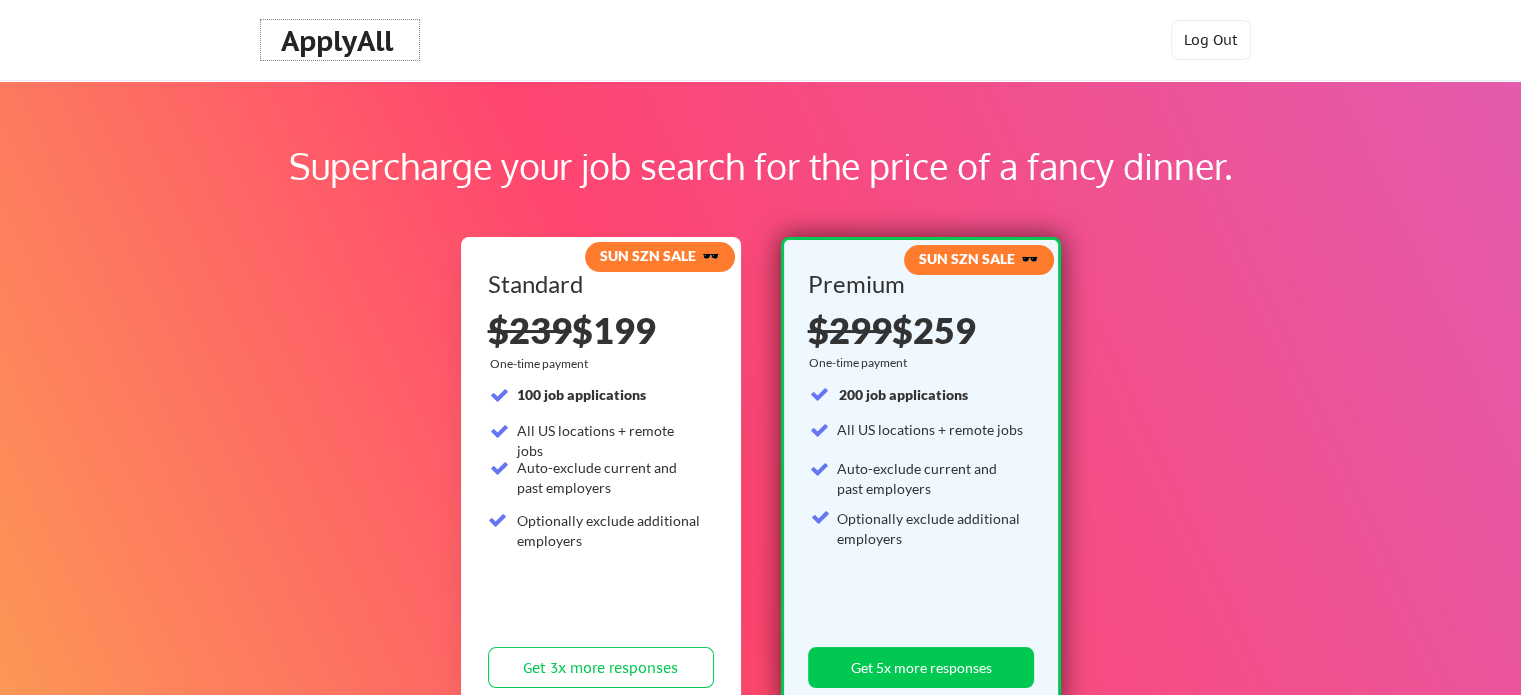 click on "ApplyAll" at bounding box center (340, 41) 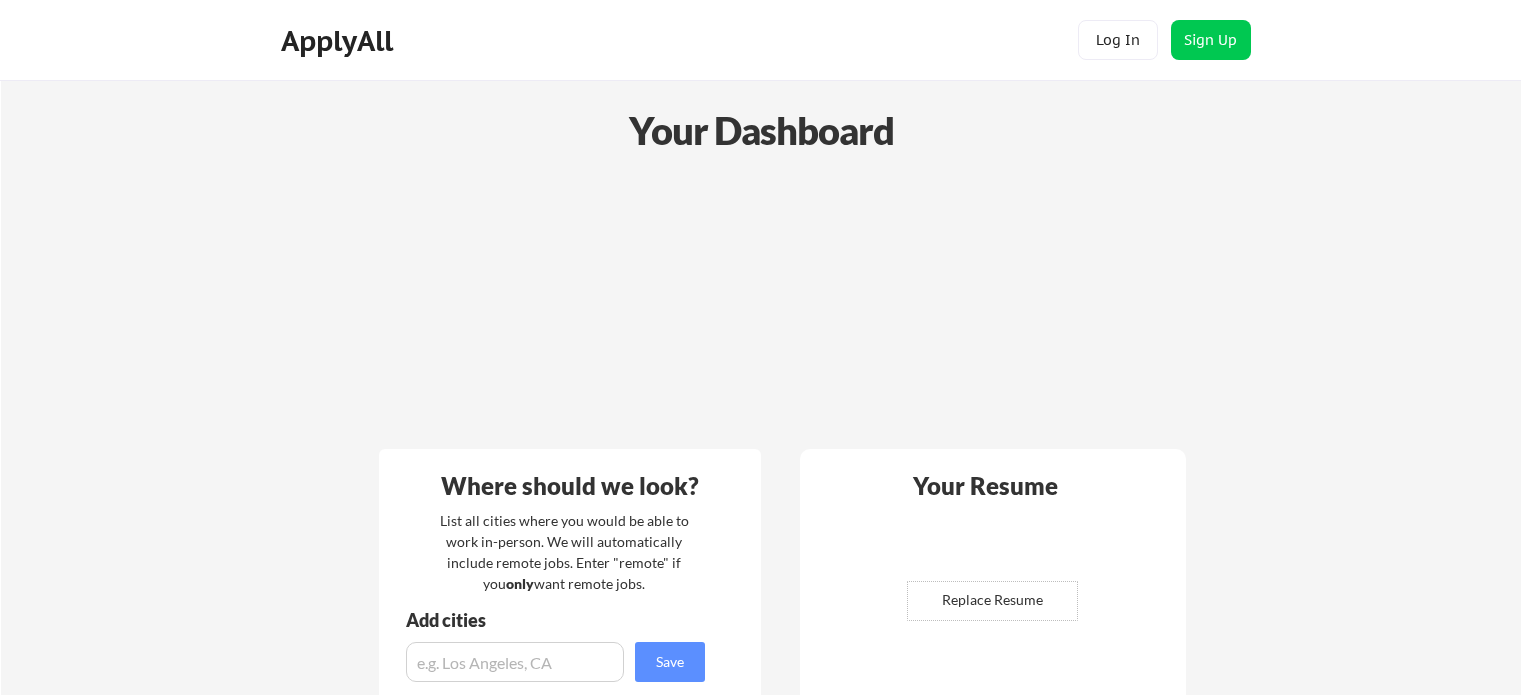 scroll, scrollTop: 0, scrollLeft: 0, axis: both 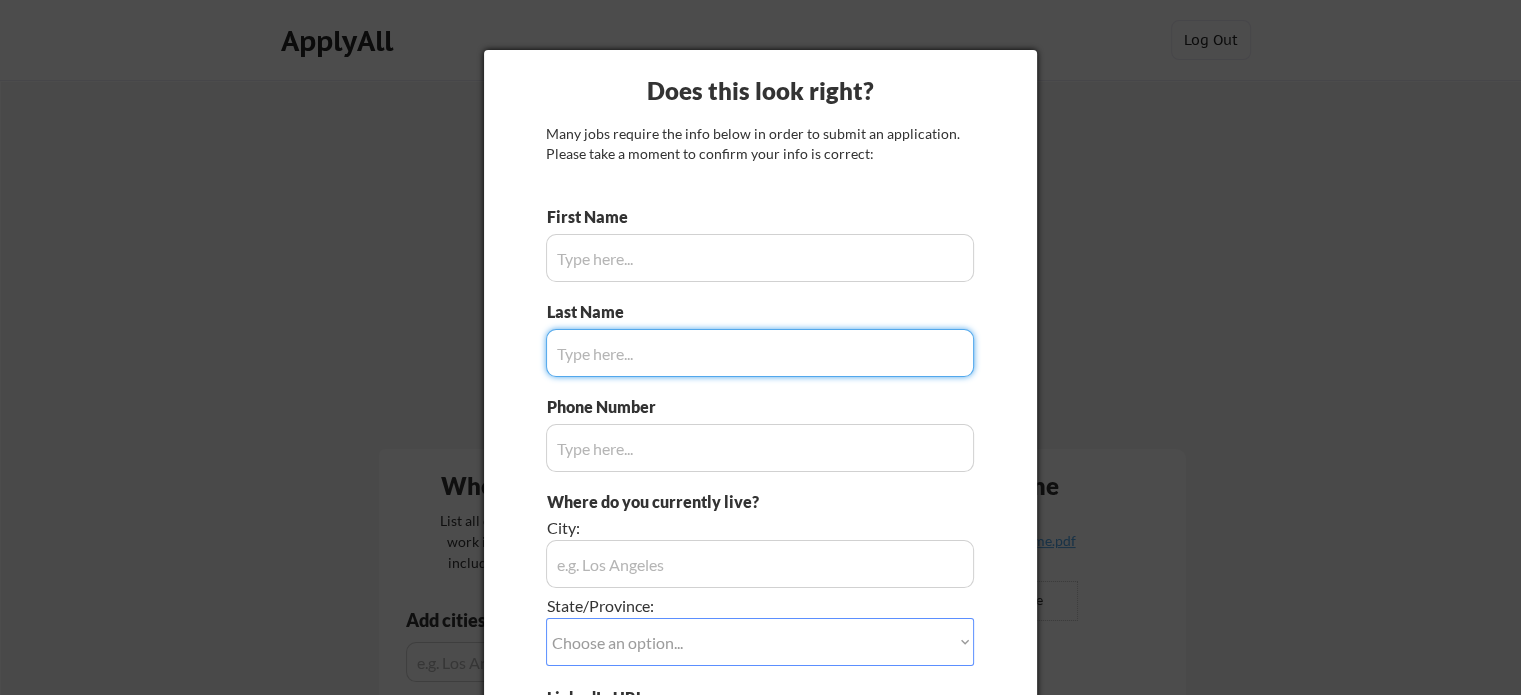 click at bounding box center [760, 347] 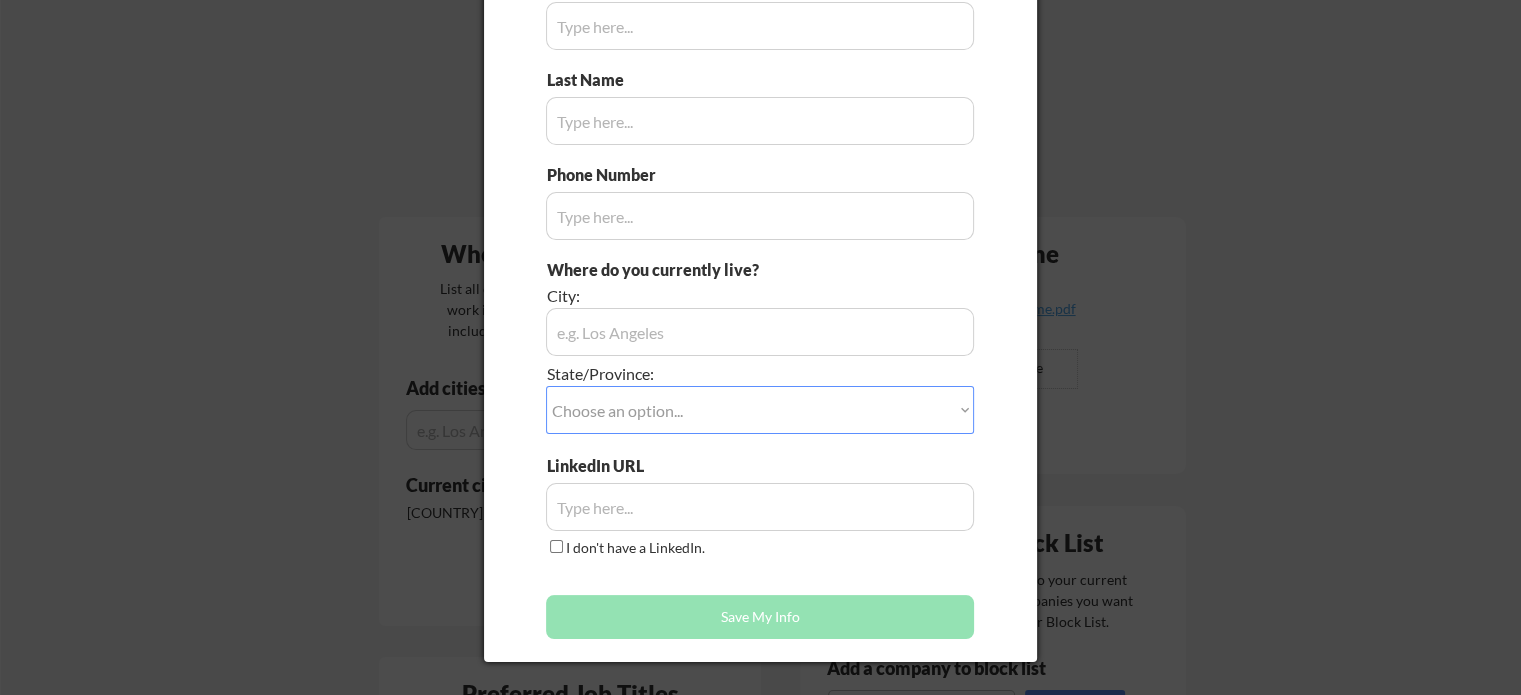 scroll, scrollTop: 0, scrollLeft: 0, axis: both 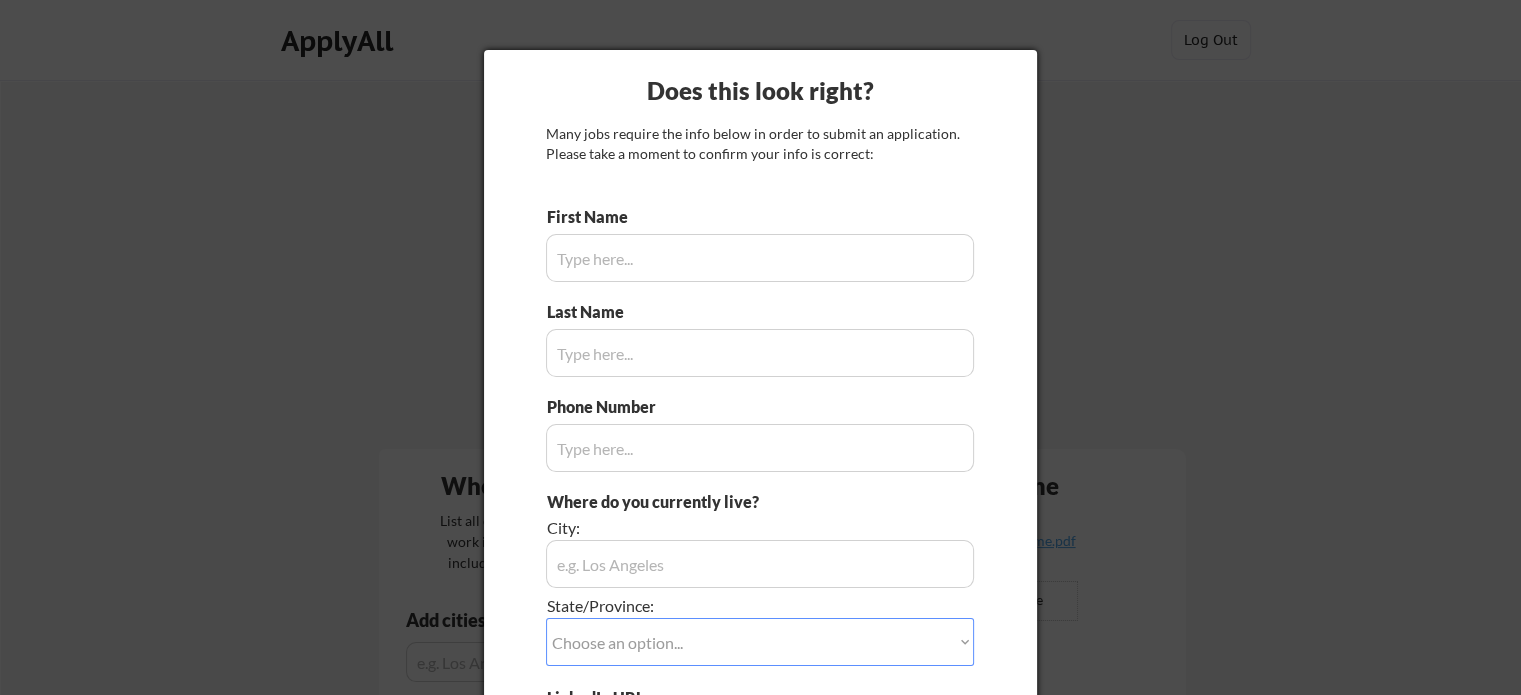 click at bounding box center [760, 258] 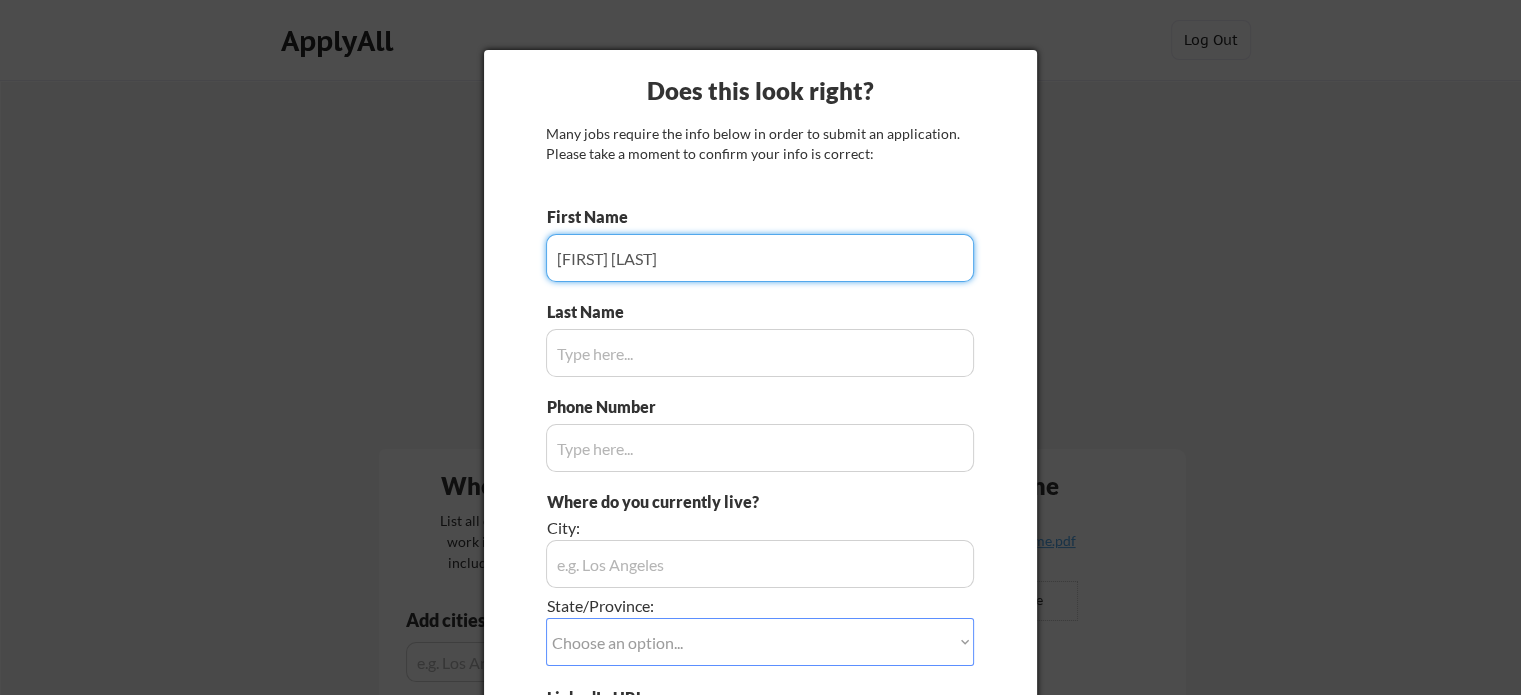 type on "[FIRST] [LAST]" 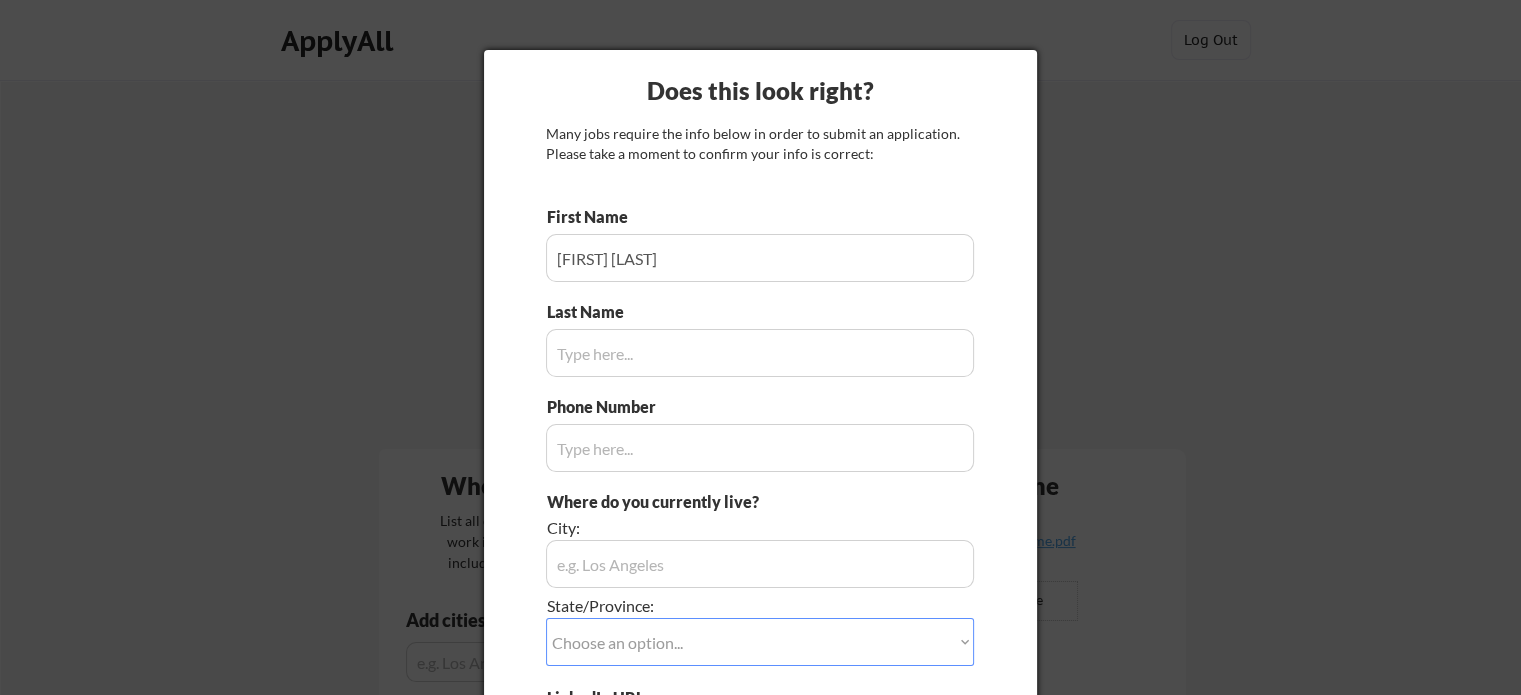 click at bounding box center (760, 353) 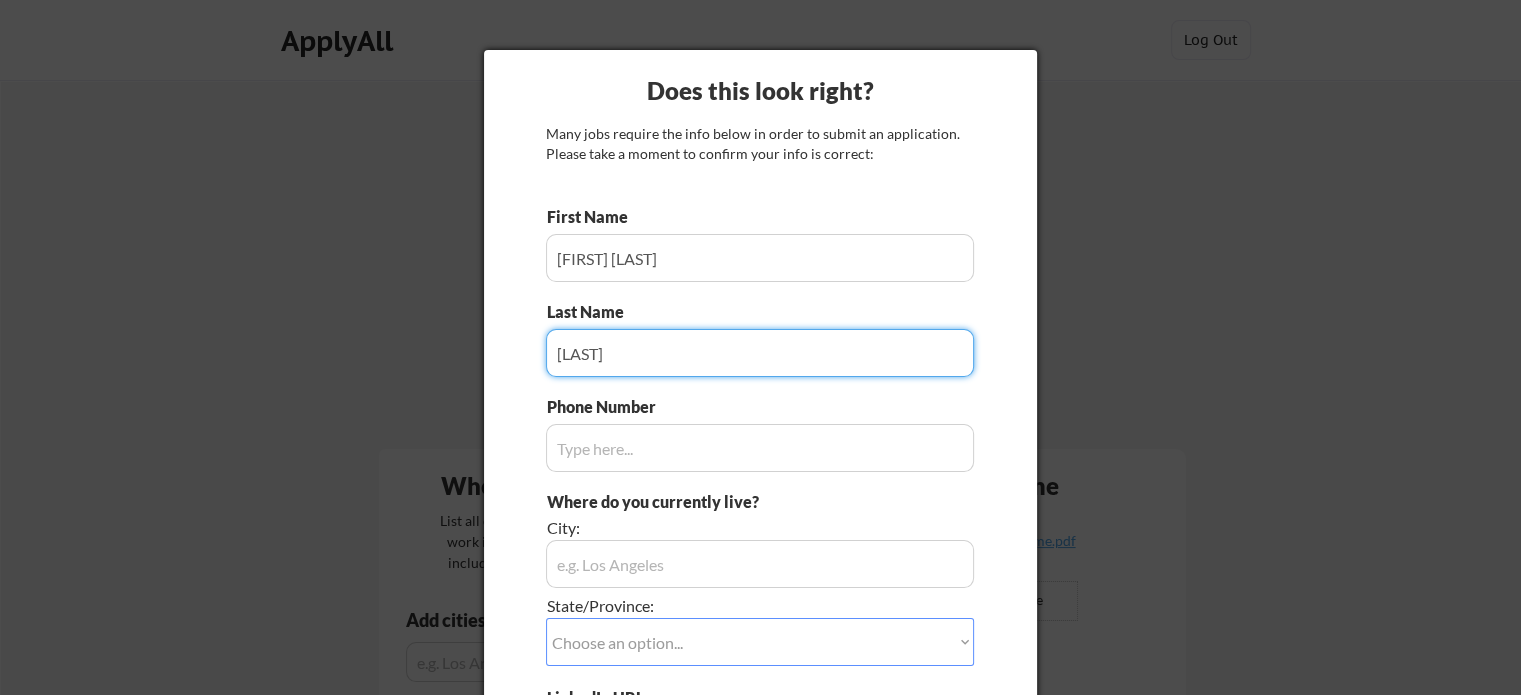 type on "[LAST]" 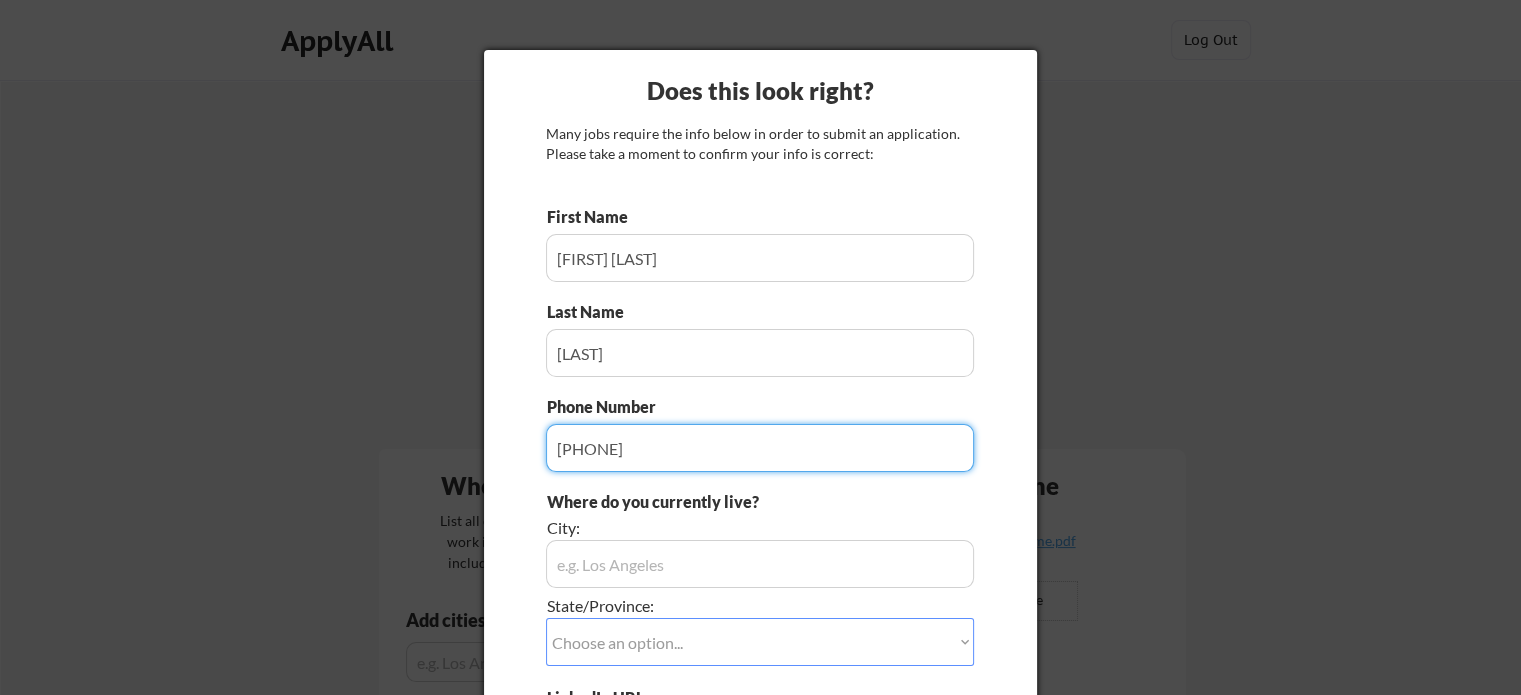 type on "[PHONE]" 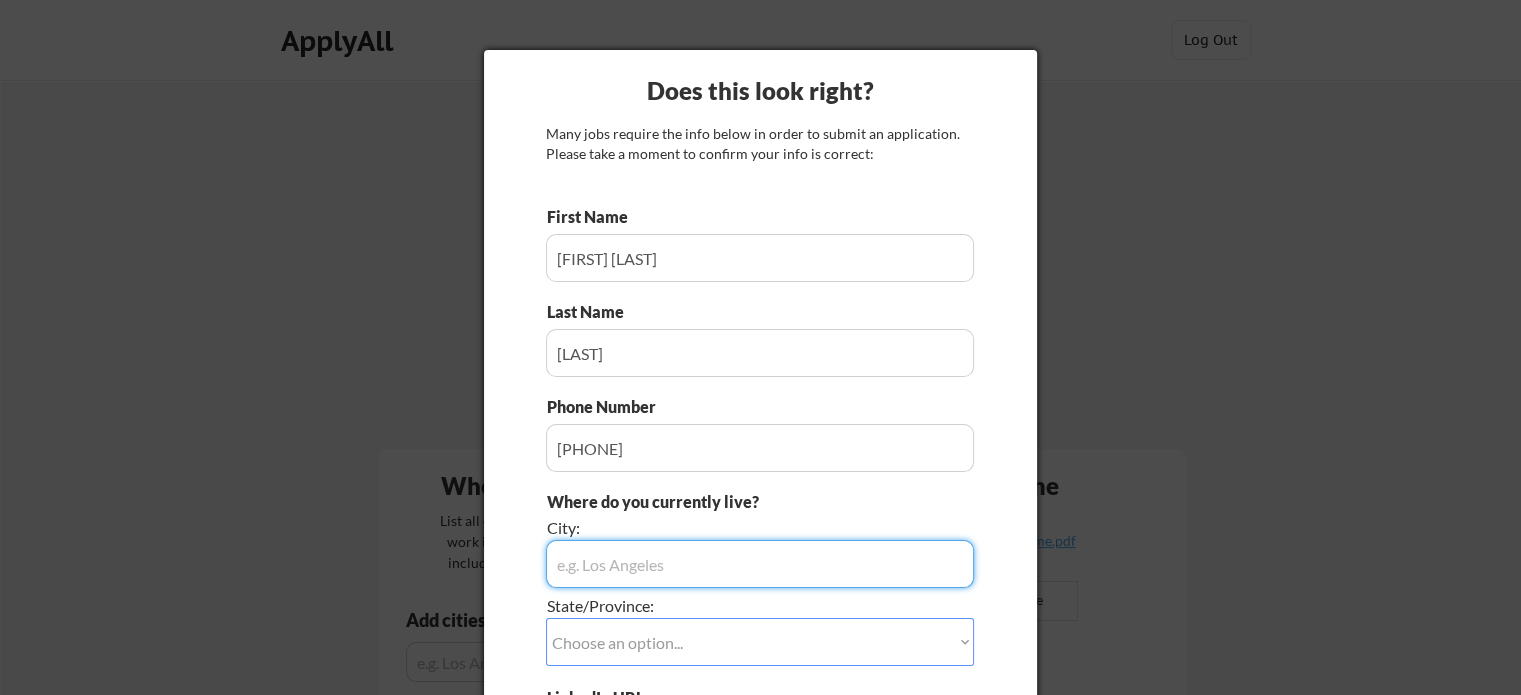 click at bounding box center (760, 564) 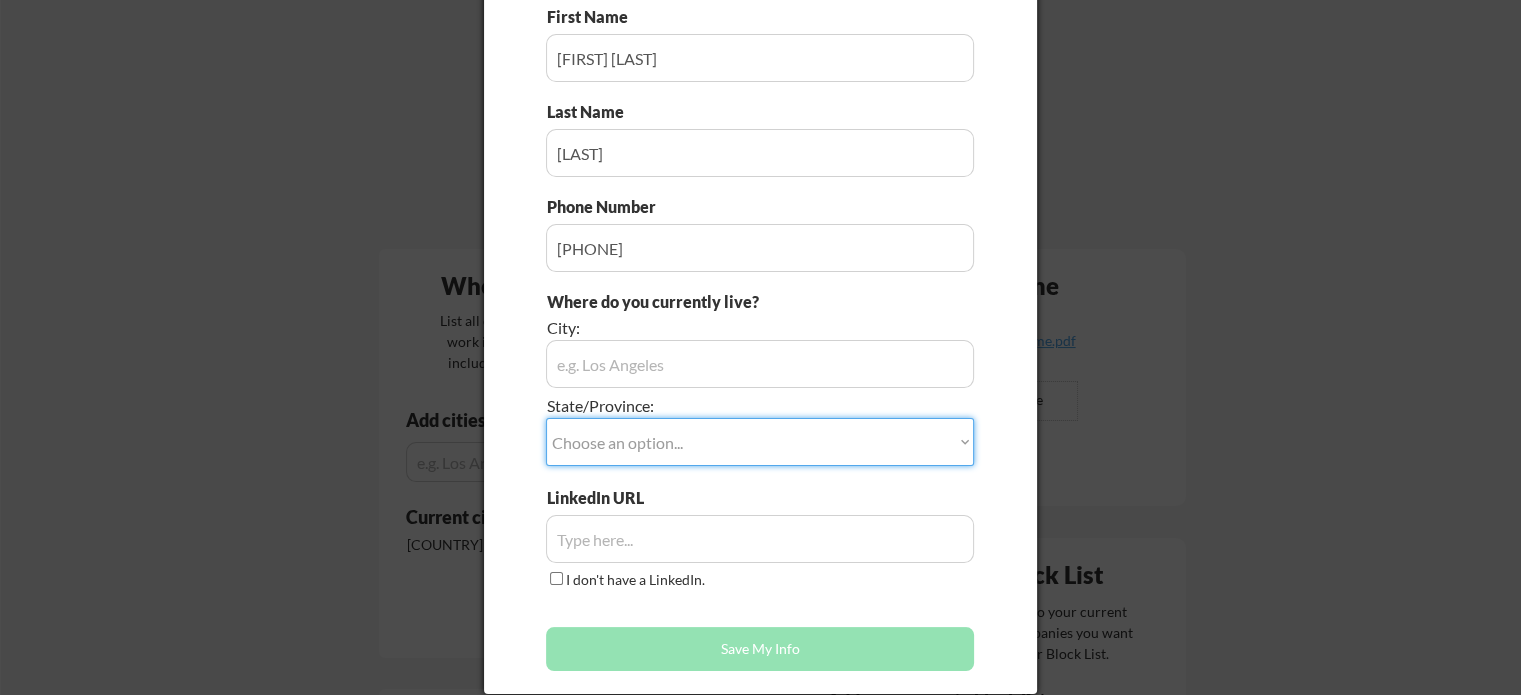 click on "Choose an option... Other/Not Applicable Alabama Alaska Alberta Arizona Arkansas British Columbia California Colorado Connecticut Delaware District of Columbia Florida Georgia Hawaii Idaho Illinois Indiana Iowa Kansas Kentucky Labrador Louisiana Maine Manitoba Maryland Massachusetts Michigan Minnesota Mississippi Missouri Montana Nebraska Nevada New Brunswick New Hampshire New Jersey New Mexico New York Newfoundland North Carolina North Dakota Northwest Territories Nova Scotia Nunavut Ohio Oklahoma Ontario Oregon Pennsylvania Prince Edward Island Quebec Rhode Island Saskatchewan South Carolina South Dakota Tennessee Texas Utah Vermont Virginia Washington West Virginia Wisconsin Wyoming Yukon" at bounding box center [760, 442] 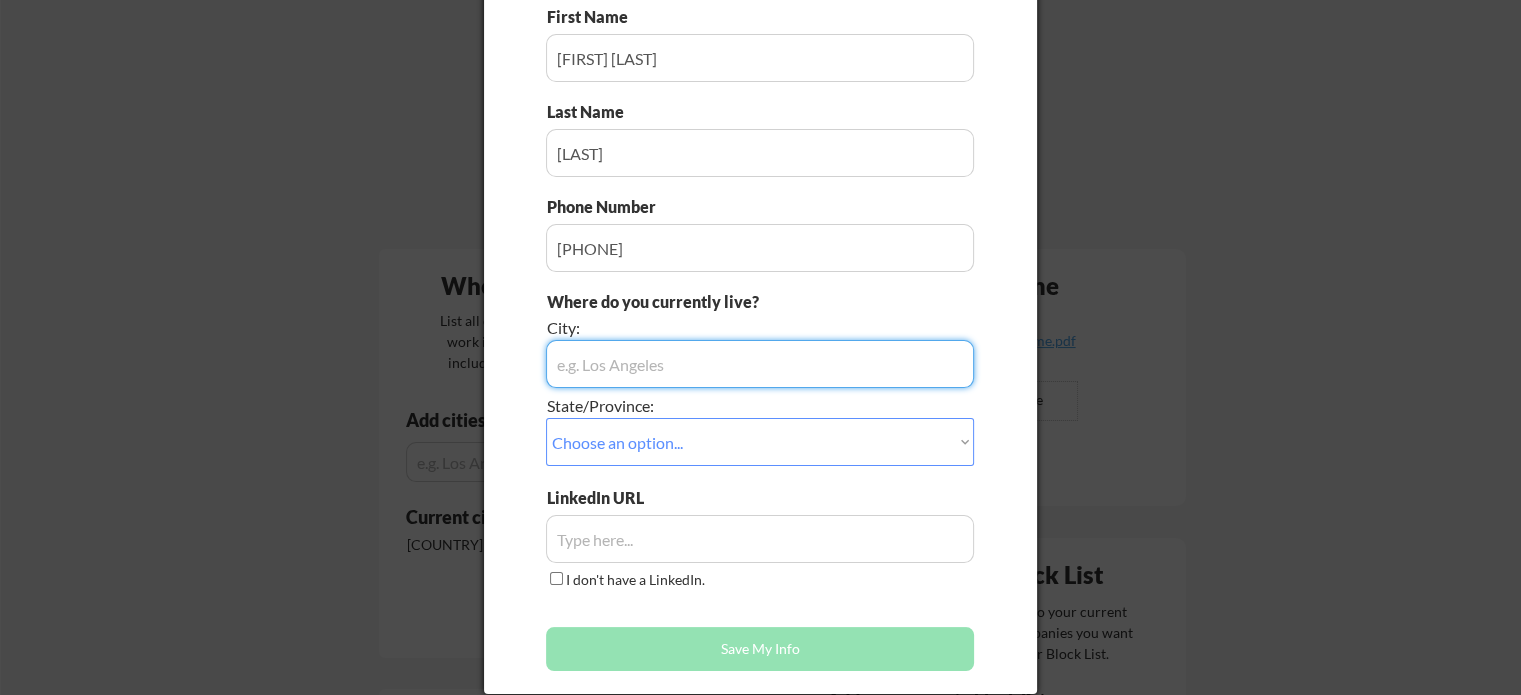 click at bounding box center [760, 364] 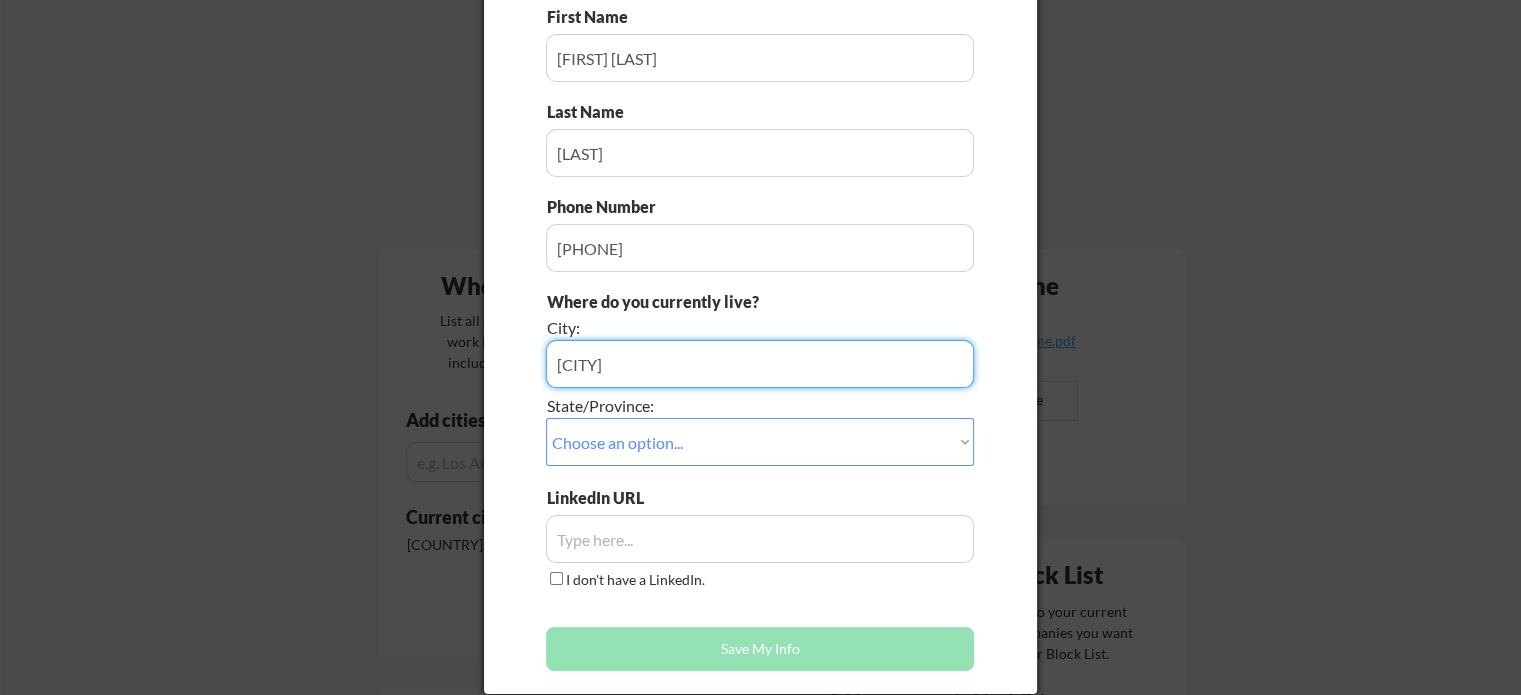type on "[CITY]" 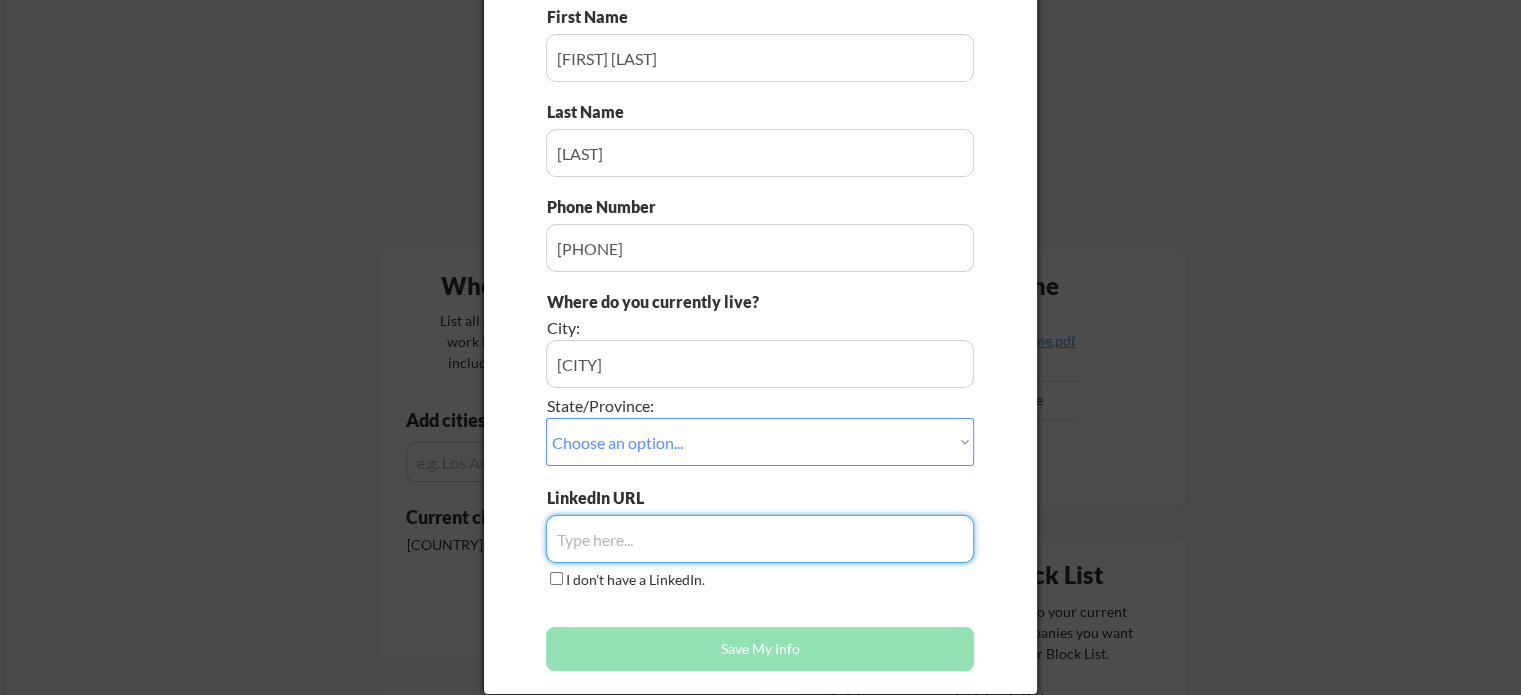 click at bounding box center (760, 539) 